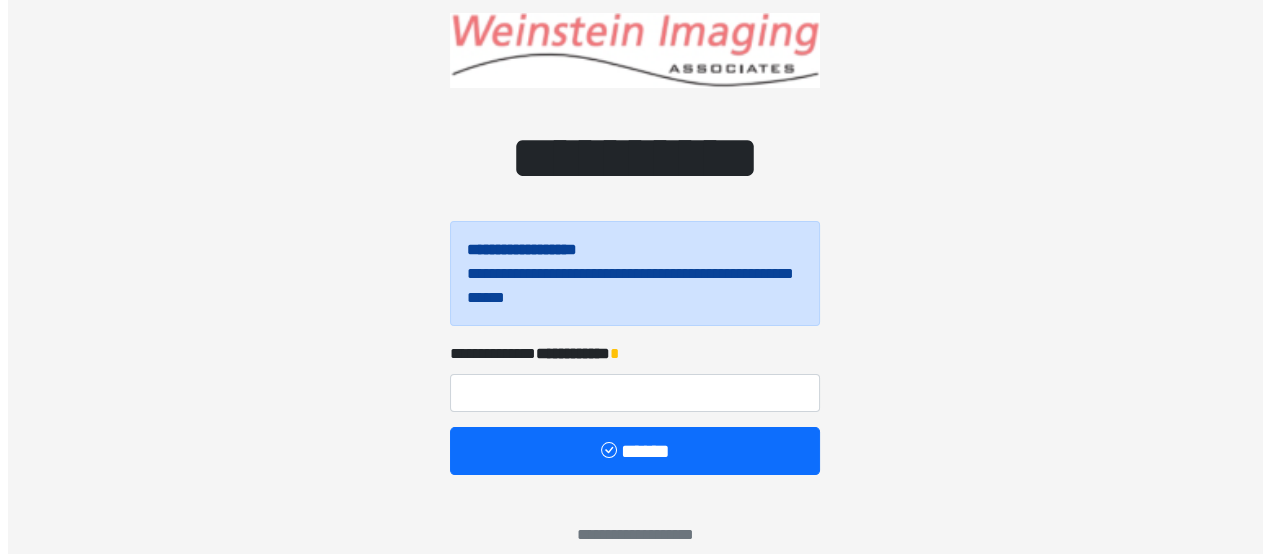 scroll, scrollTop: 65, scrollLeft: 0, axis: vertical 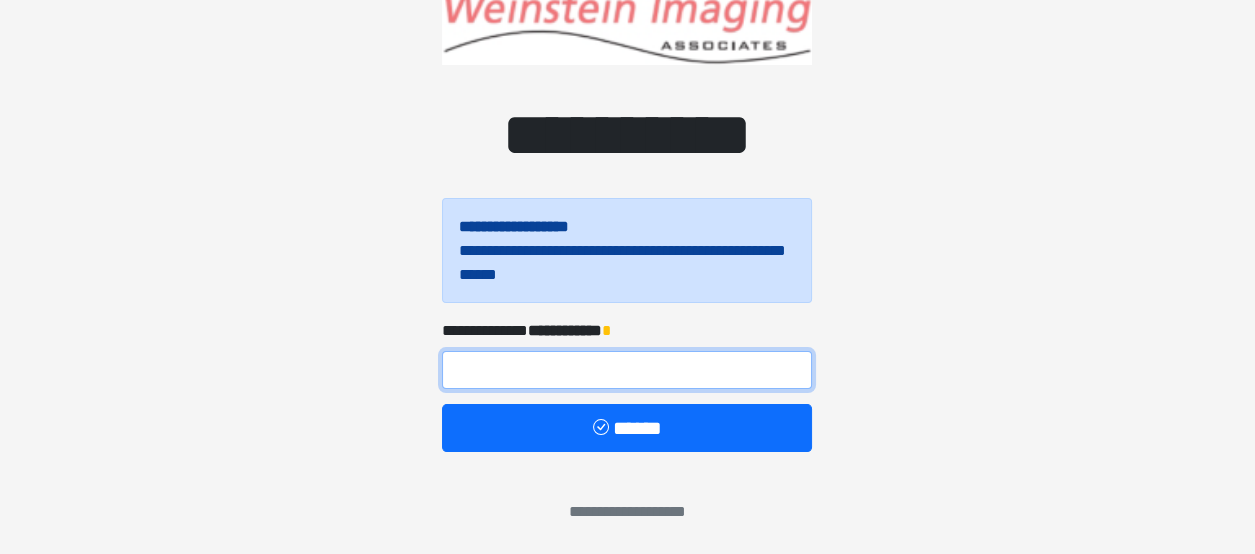 click at bounding box center (627, 370) 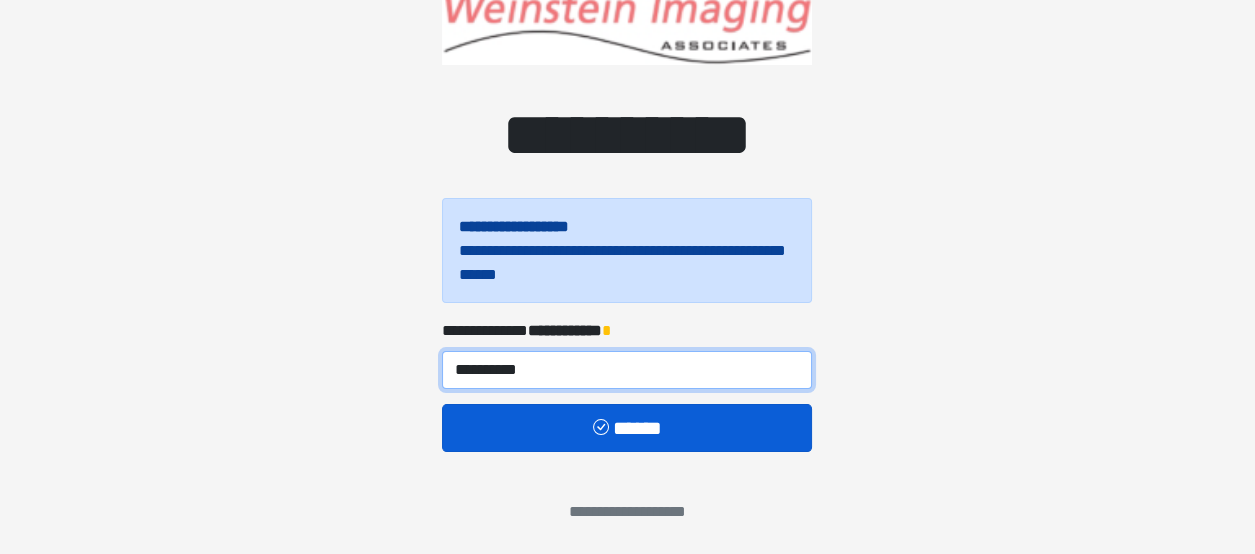 type on "**********" 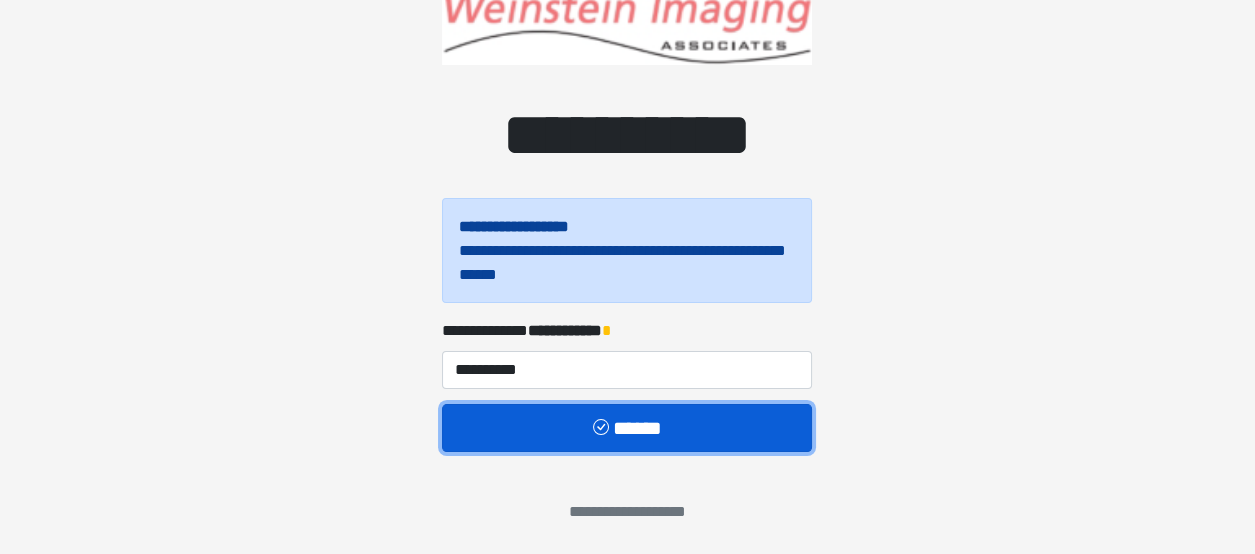 click on "******" at bounding box center [627, 427] 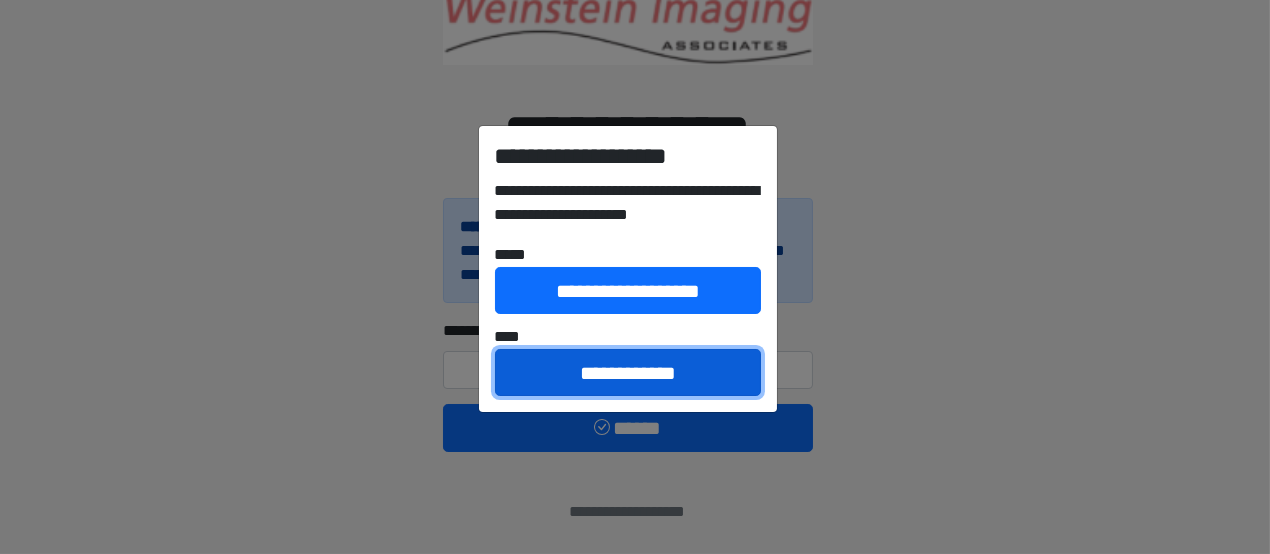 click on "**********" at bounding box center (628, 372) 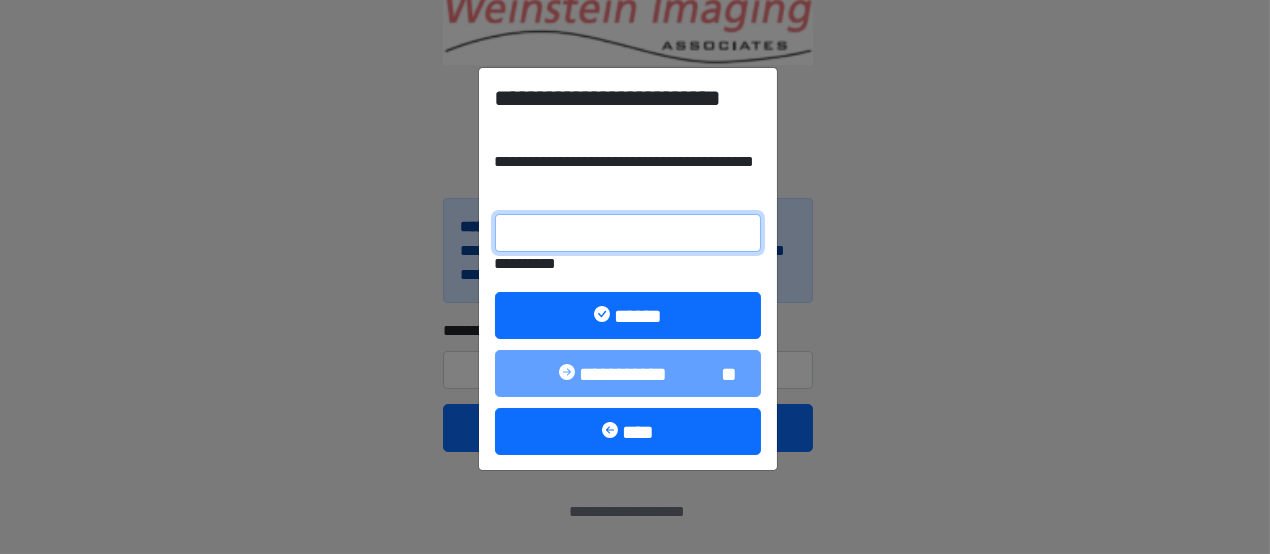 click on "**********" at bounding box center (628, 233) 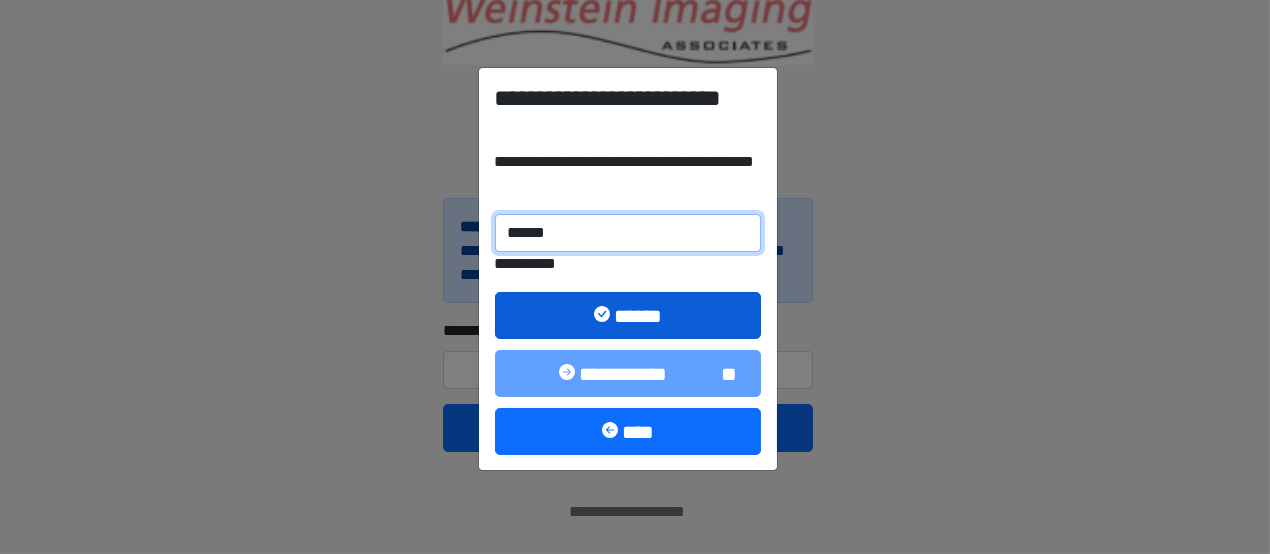 type on "******" 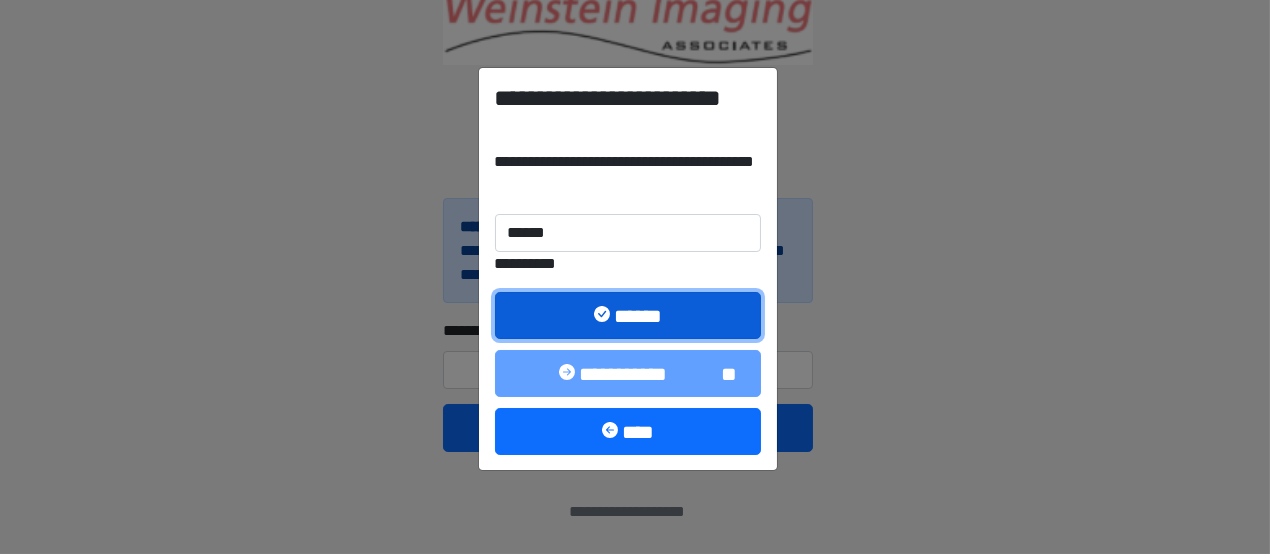 click at bounding box center (604, 316) 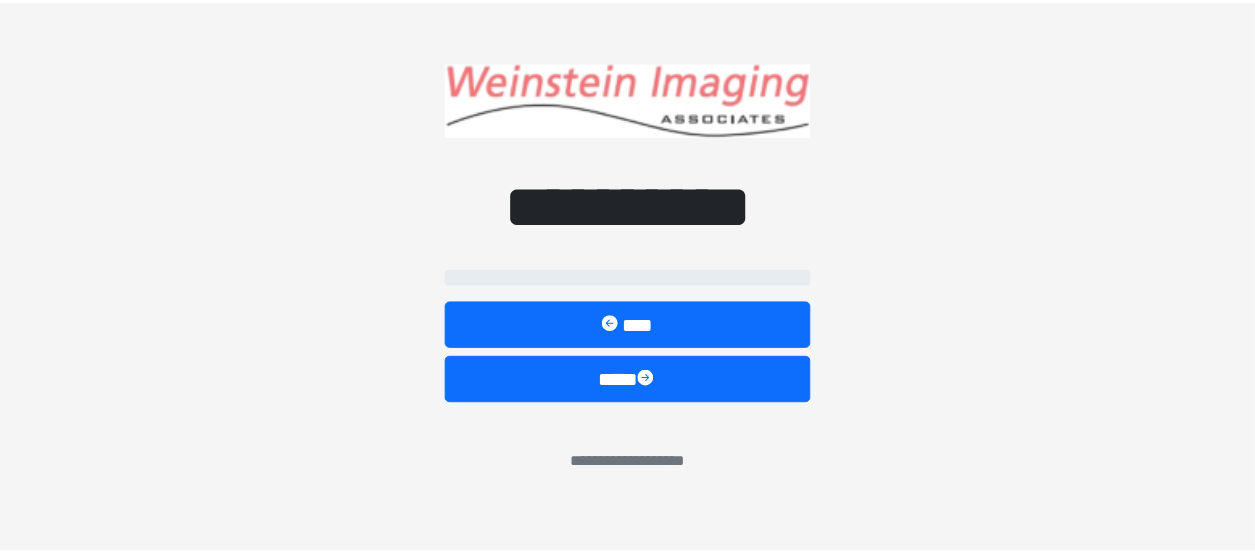 scroll, scrollTop: 0, scrollLeft: 0, axis: both 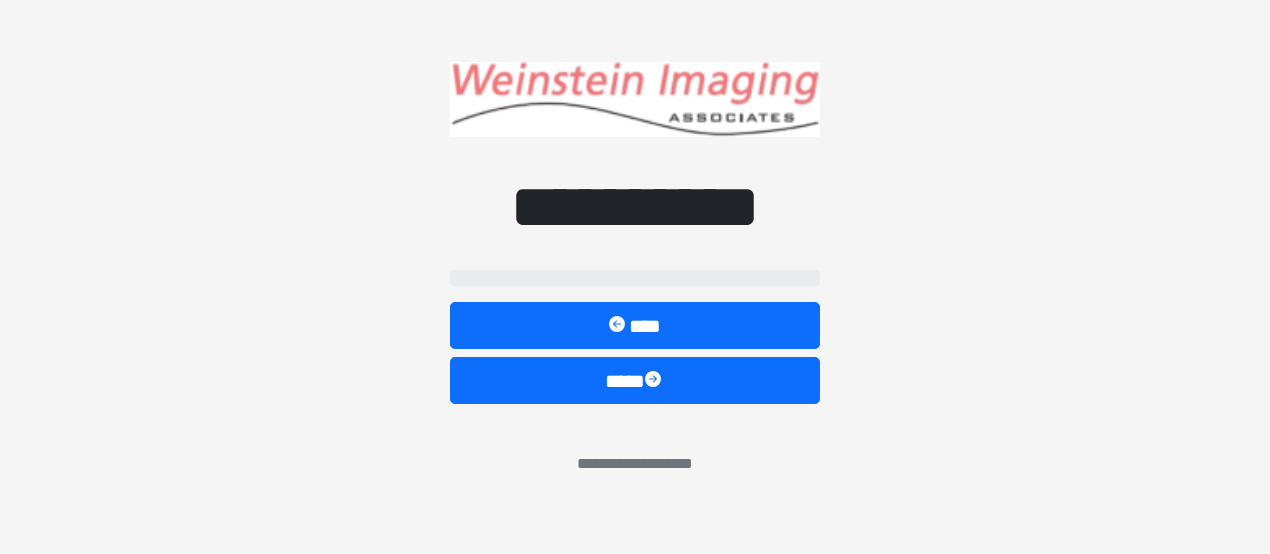 select on "*****" 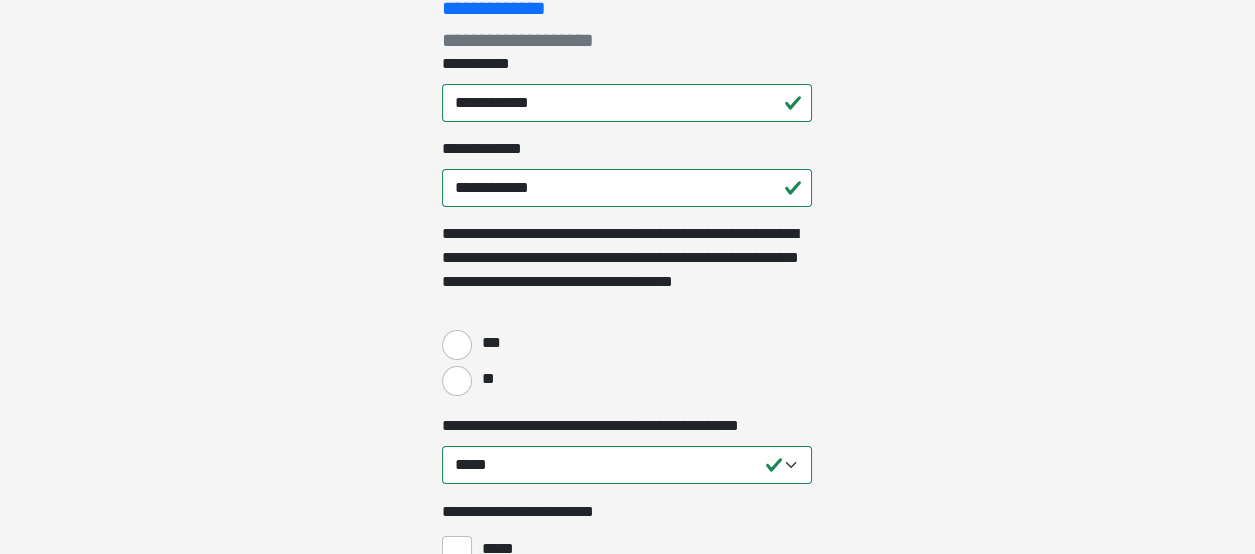 scroll, scrollTop: 300, scrollLeft: 0, axis: vertical 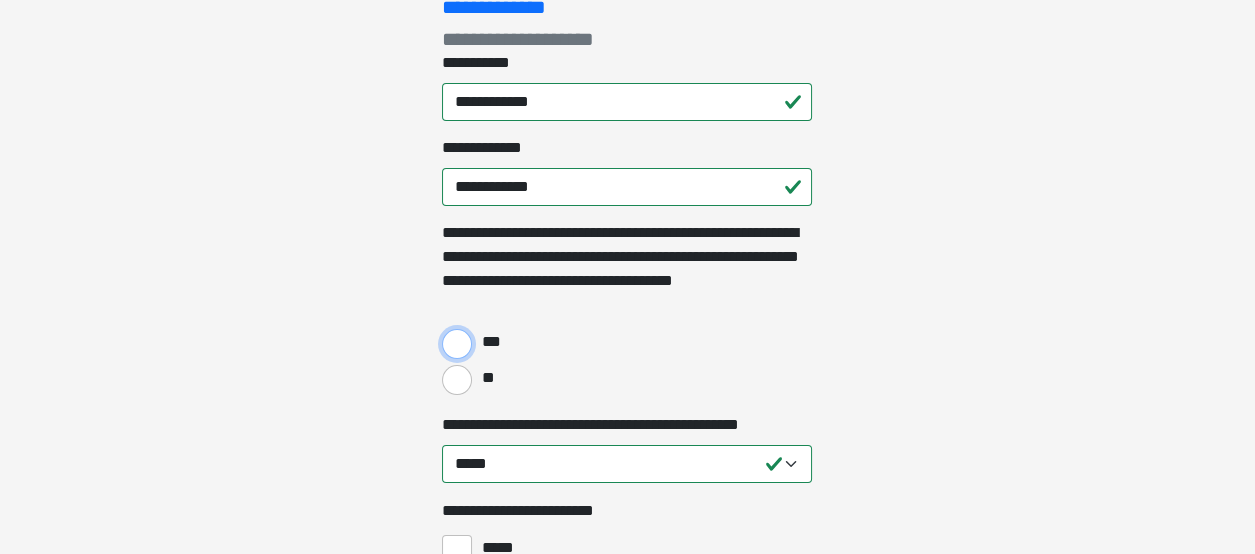 click on "***" at bounding box center (457, 344) 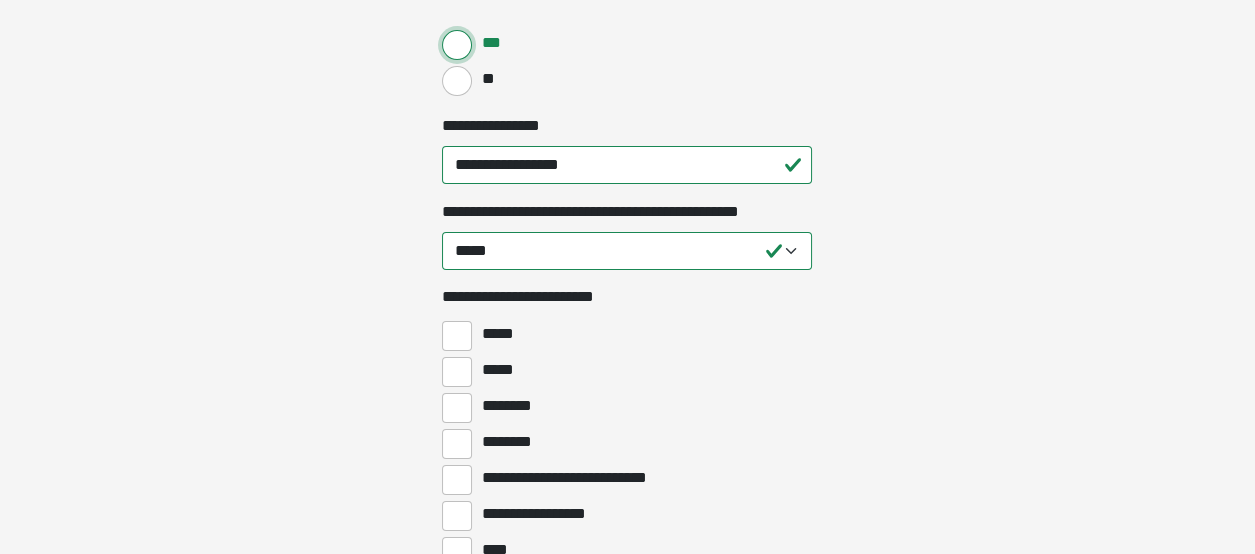 scroll, scrollTop: 600, scrollLeft: 0, axis: vertical 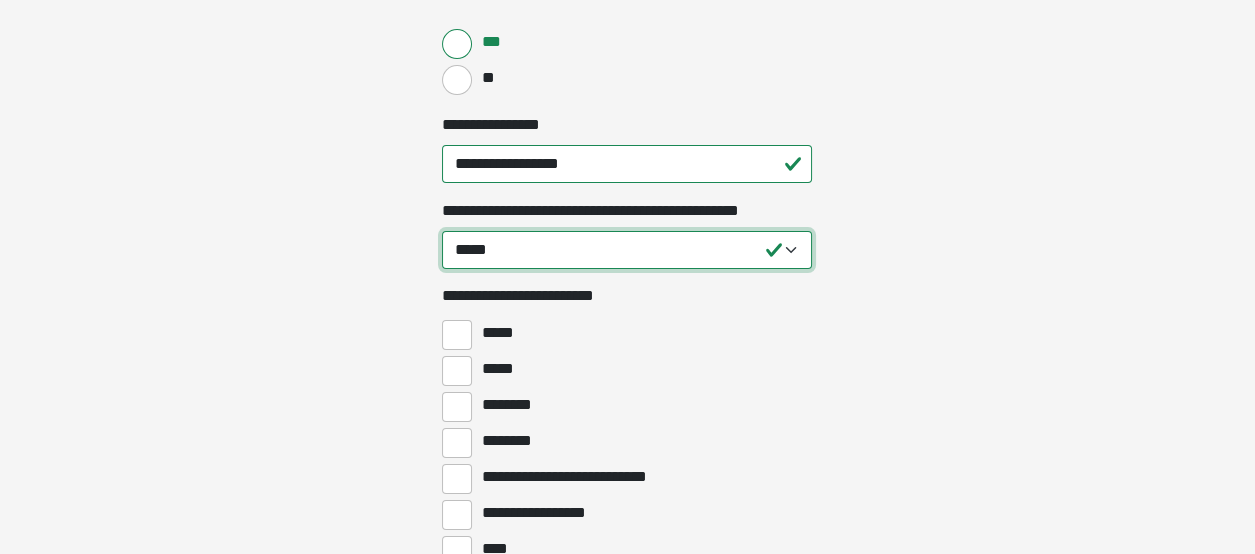 click on "**********" at bounding box center (627, 250) 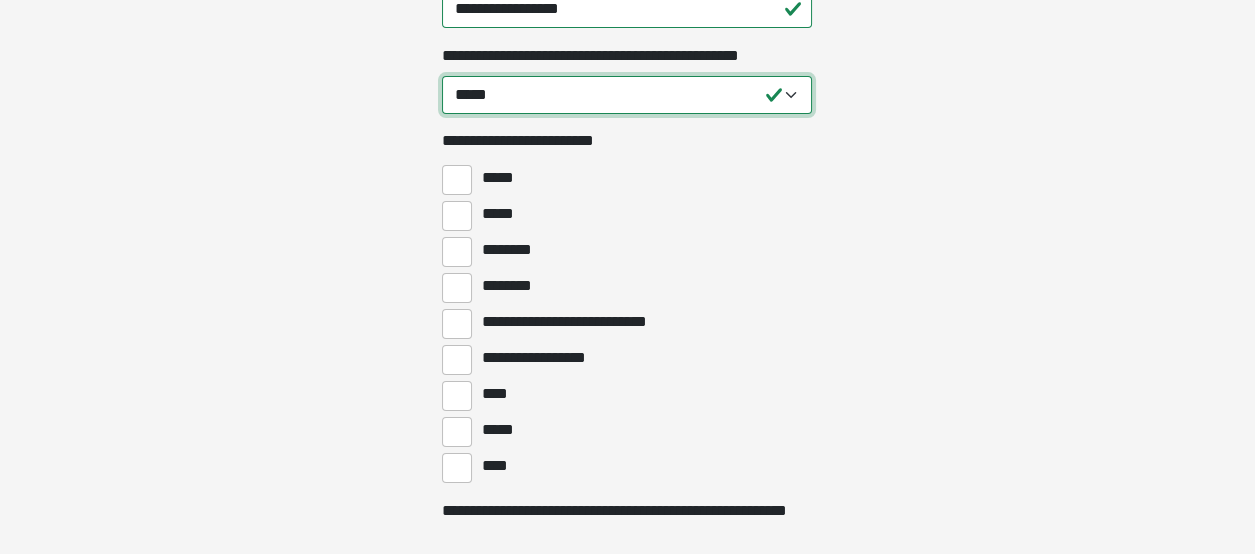 scroll, scrollTop: 800, scrollLeft: 0, axis: vertical 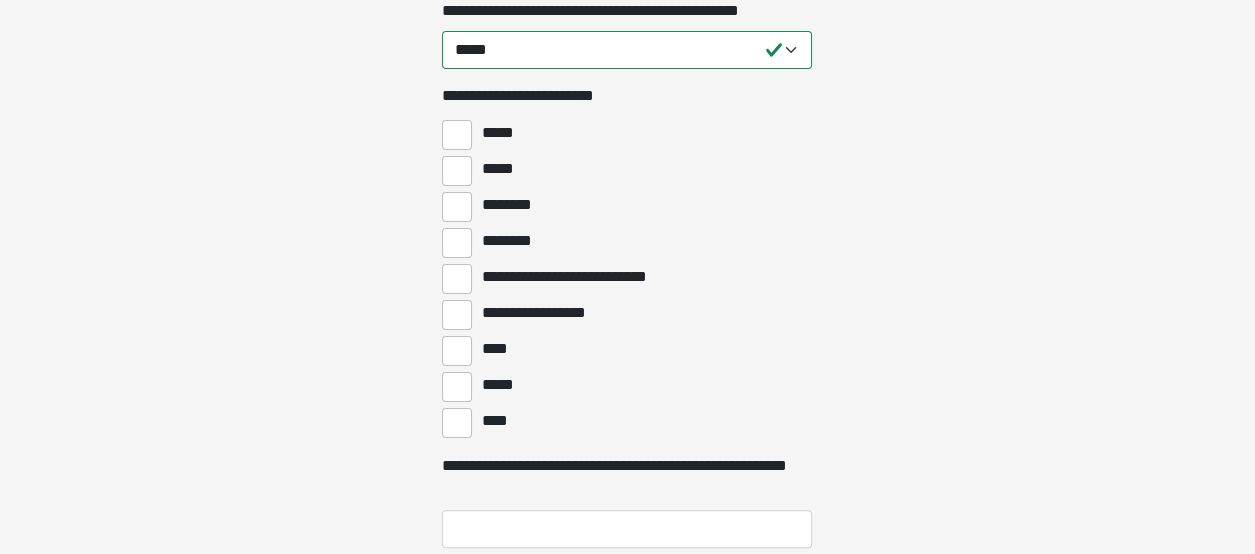 click on "**********" at bounding box center [627, -523] 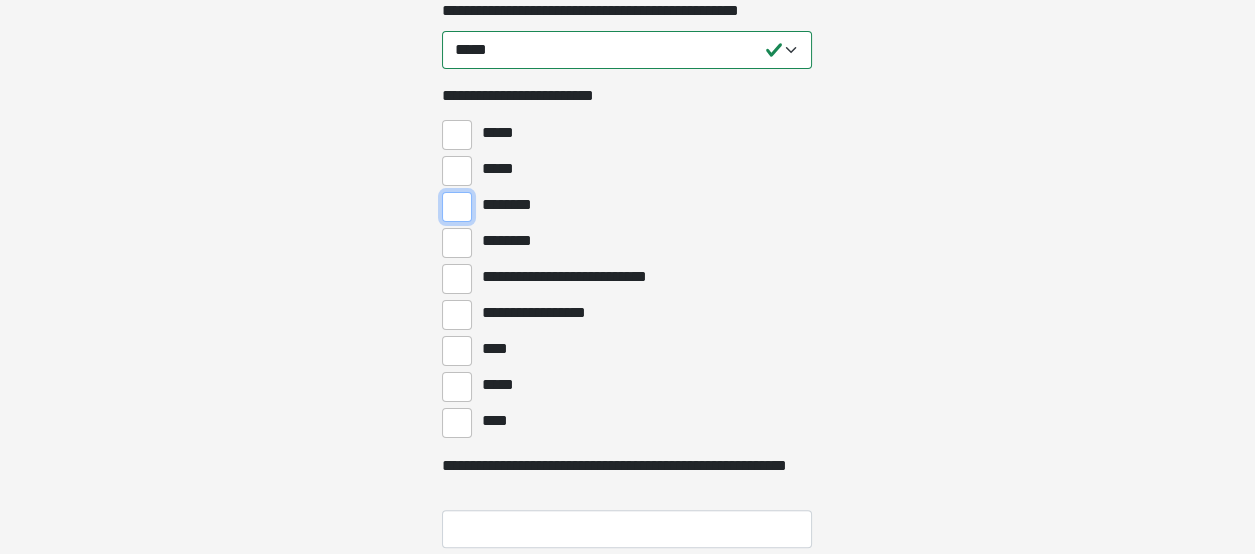 click on "********" at bounding box center [457, 207] 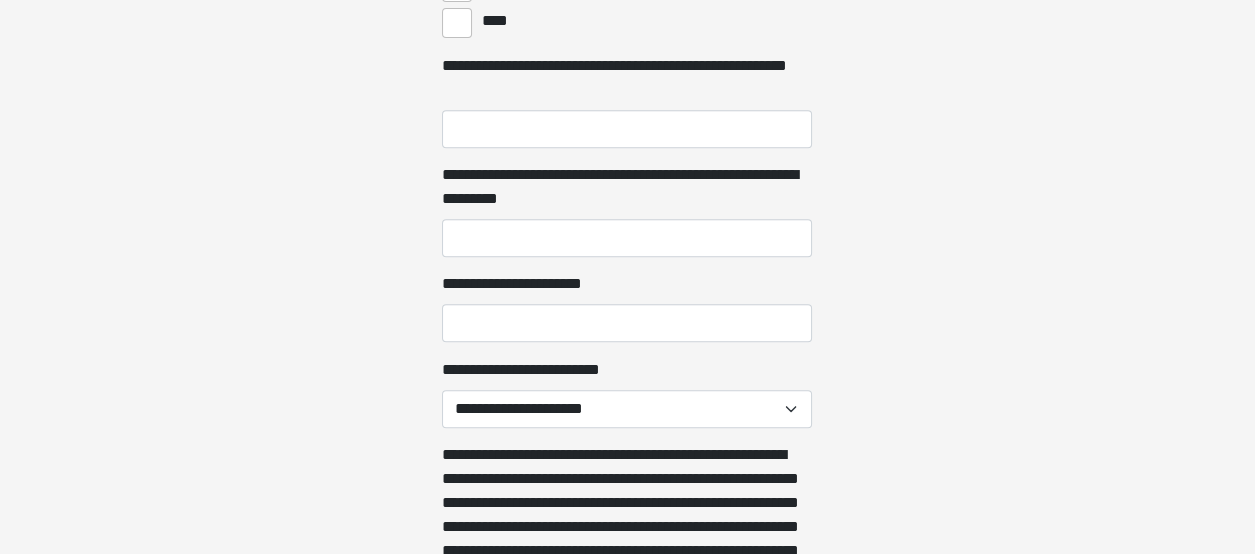 scroll, scrollTop: 1299, scrollLeft: 0, axis: vertical 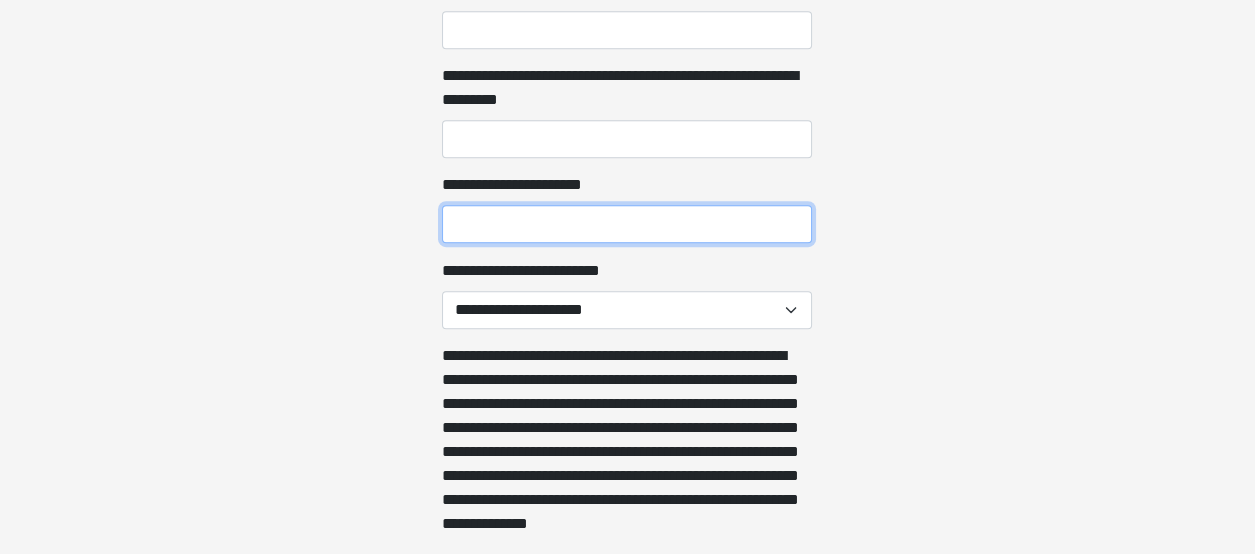 click on "**********" at bounding box center [627, 224] 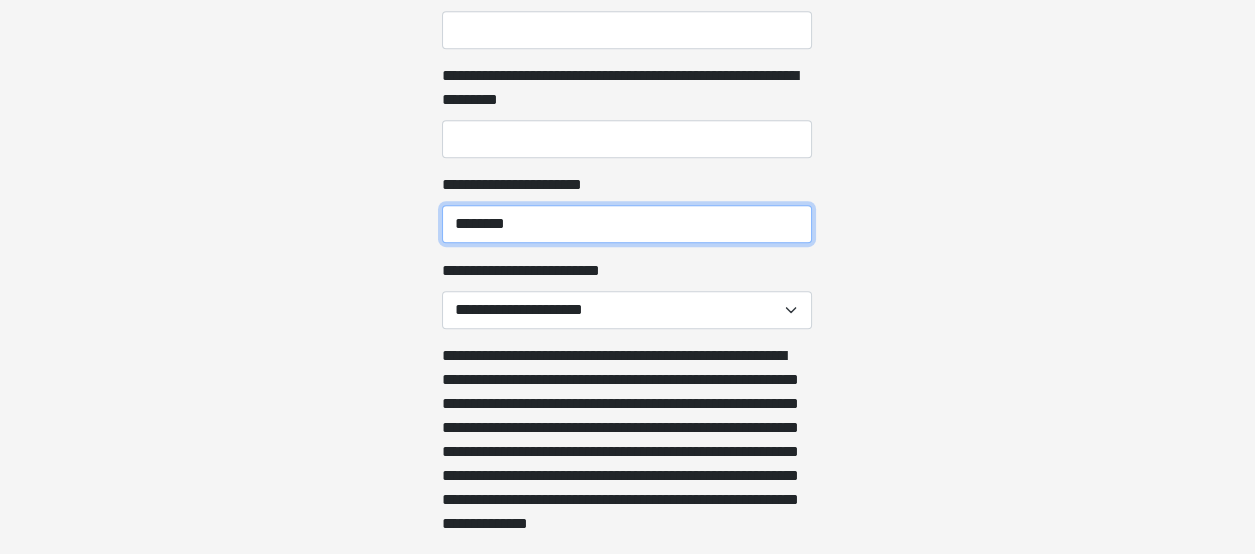 type on "**********" 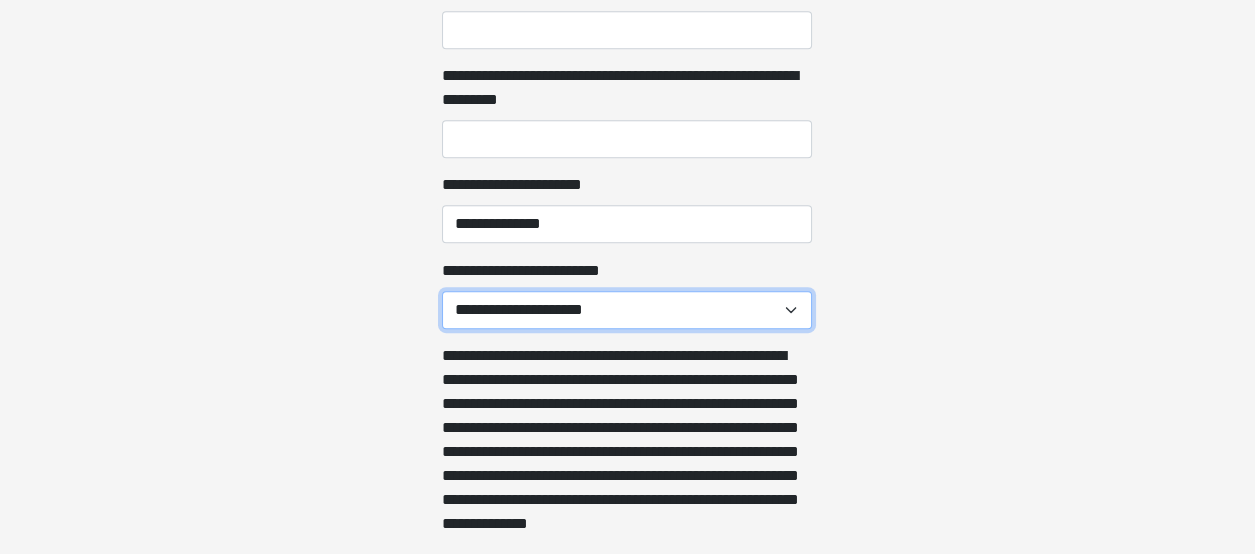 click on "**********" at bounding box center [627, 310] 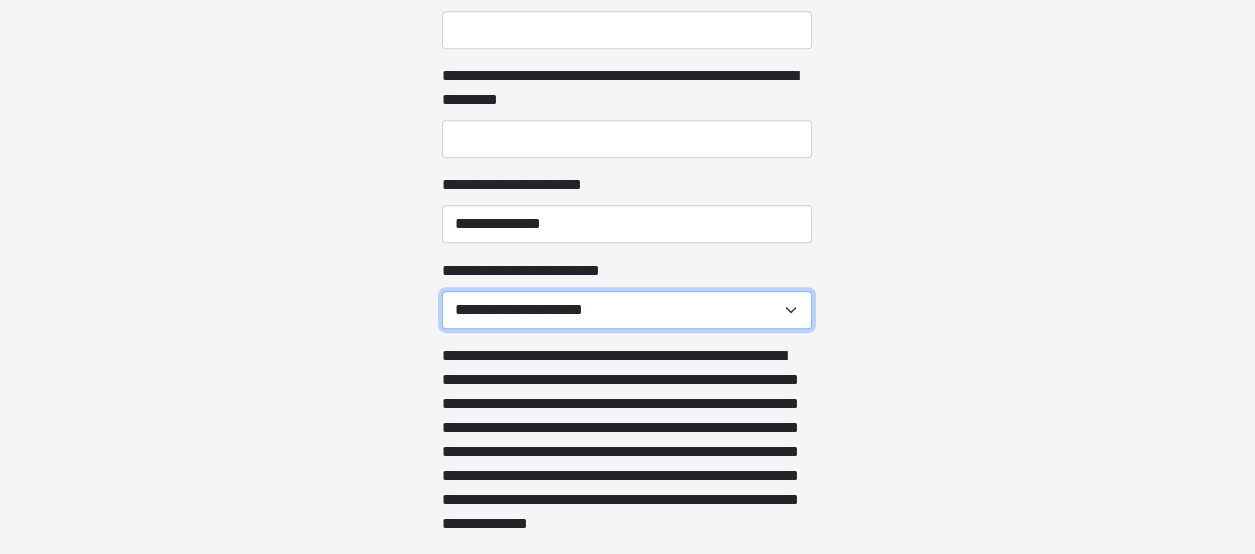 select on "*****" 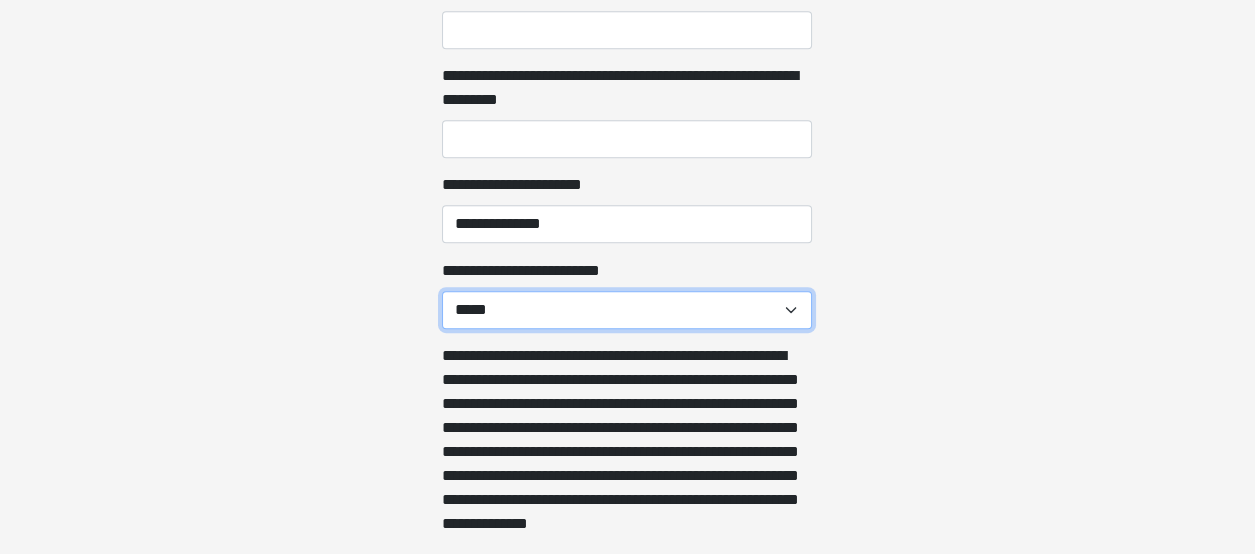 click on "**********" at bounding box center [627, 310] 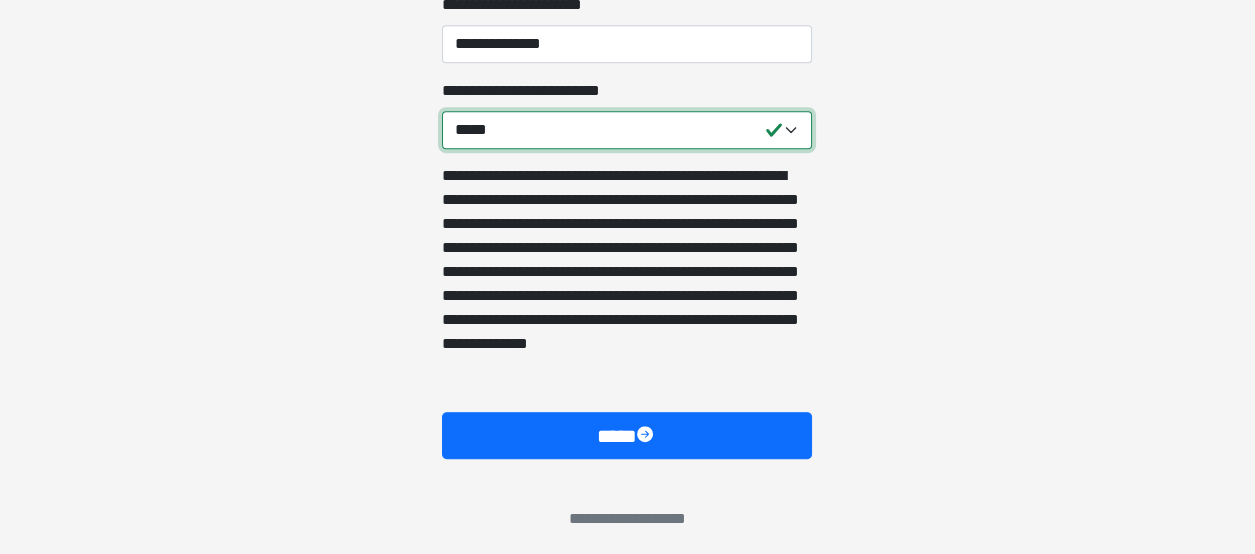 scroll, scrollTop: 1519, scrollLeft: 0, axis: vertical 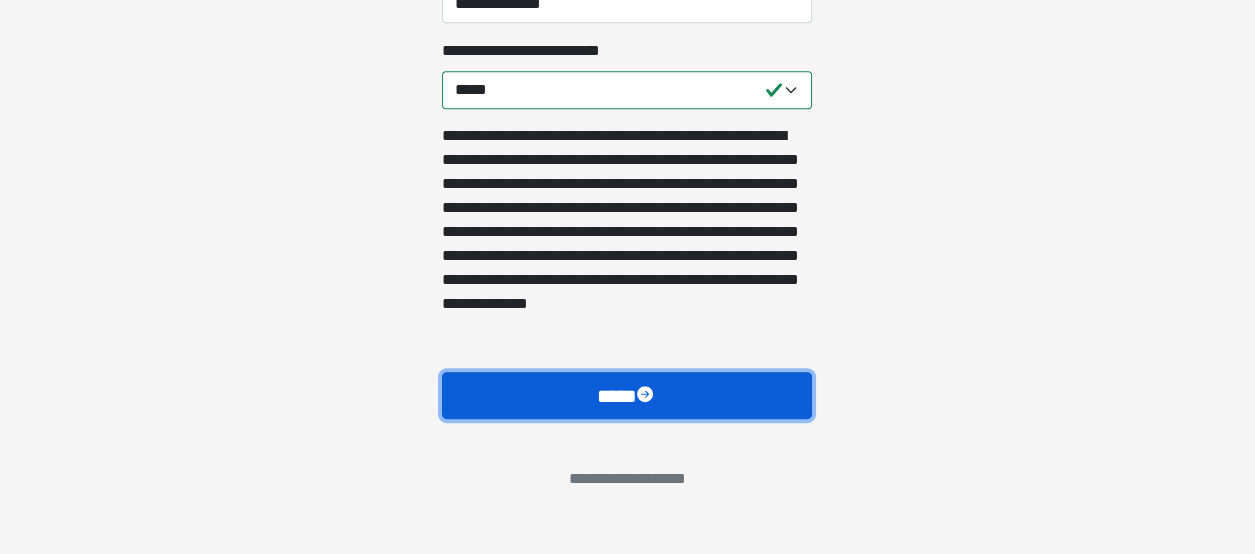 click on "****" at bounding box center (627, 395) 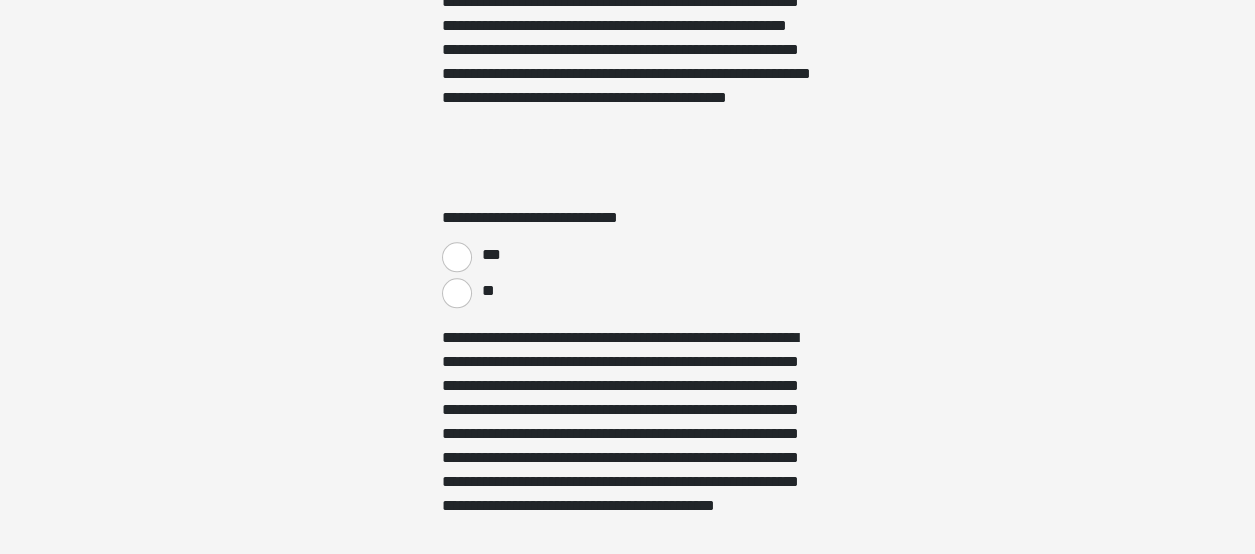 scroll, scrollTop: 3277, scrollLeft: 0, axis: vertical 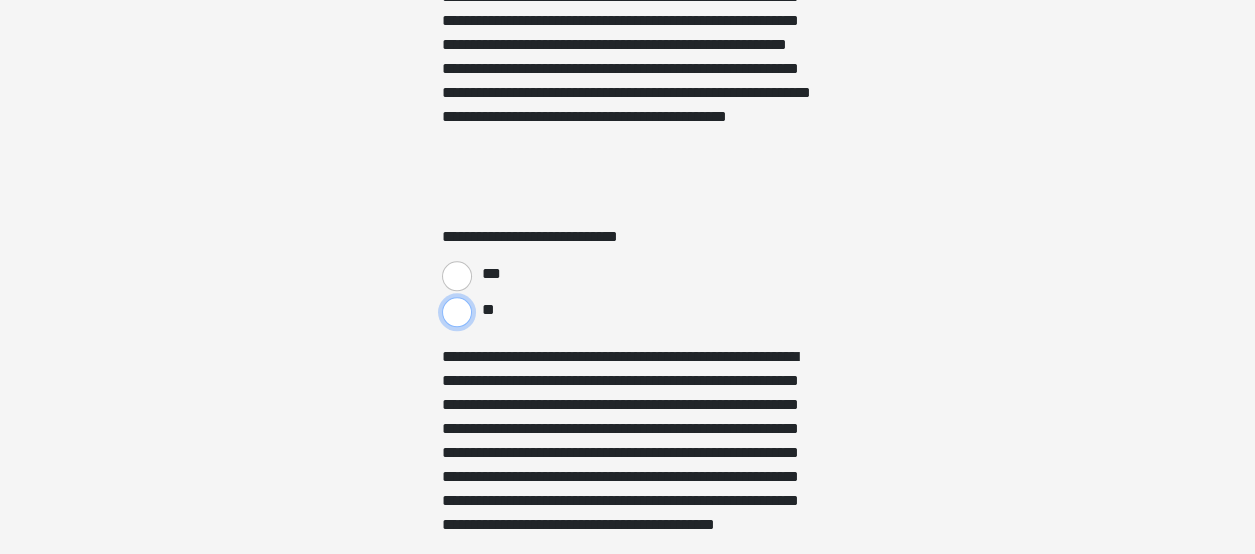 click on "**" at bounding box center [457, 312] 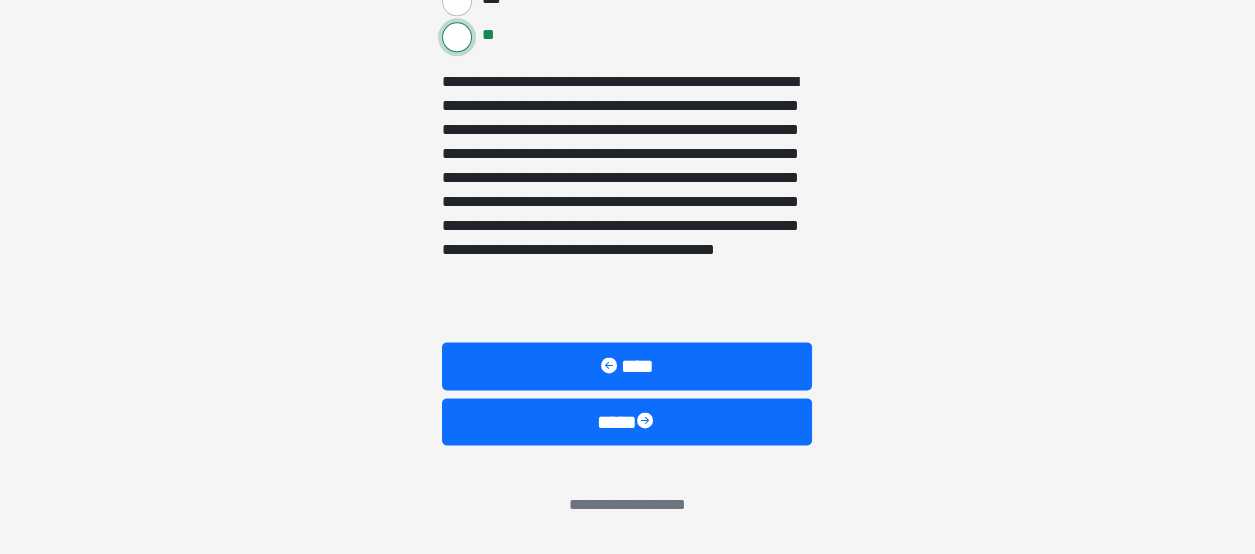 scroll, scrollTop: 3577, scrollLeft: 0, axis: vertical 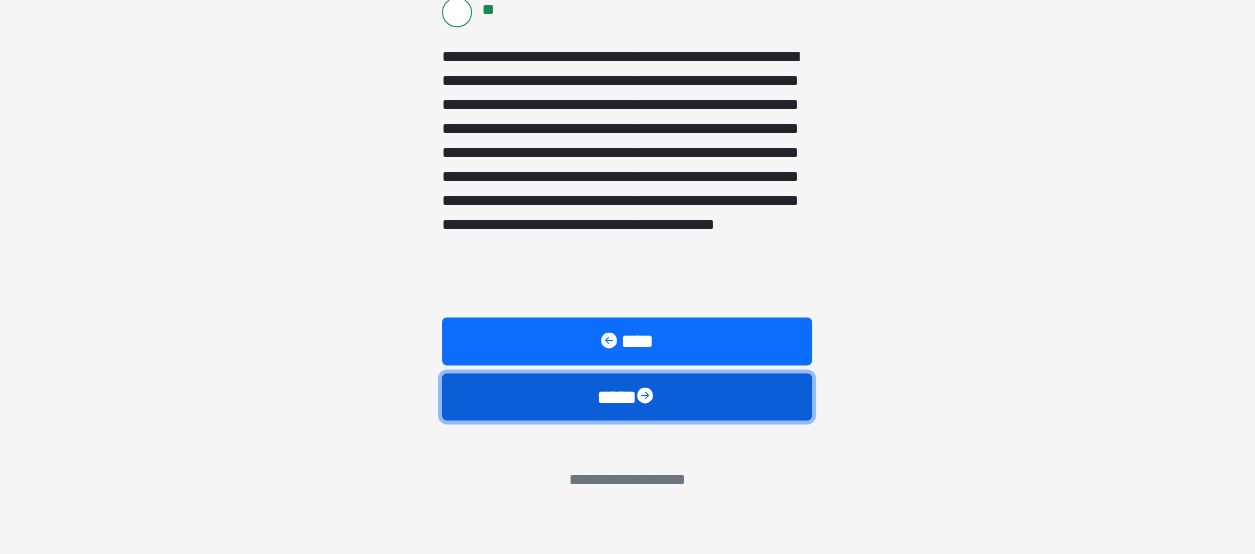 click on "****" at bounding box center (627, 396) 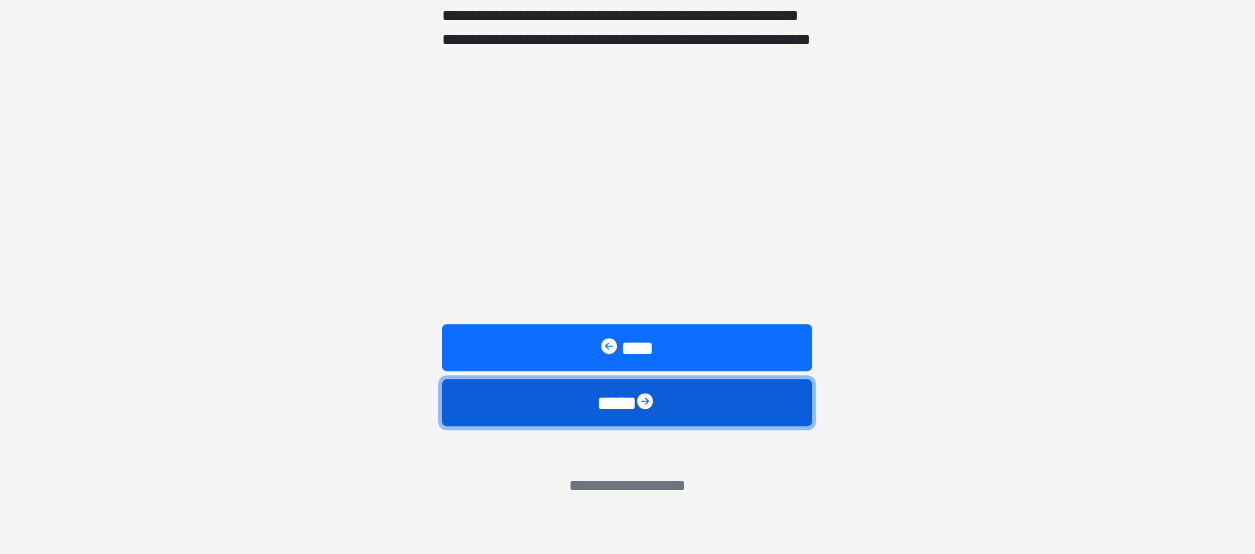 scroll, scrollTop: 1857, scrollLeft: 0, axis: vertical 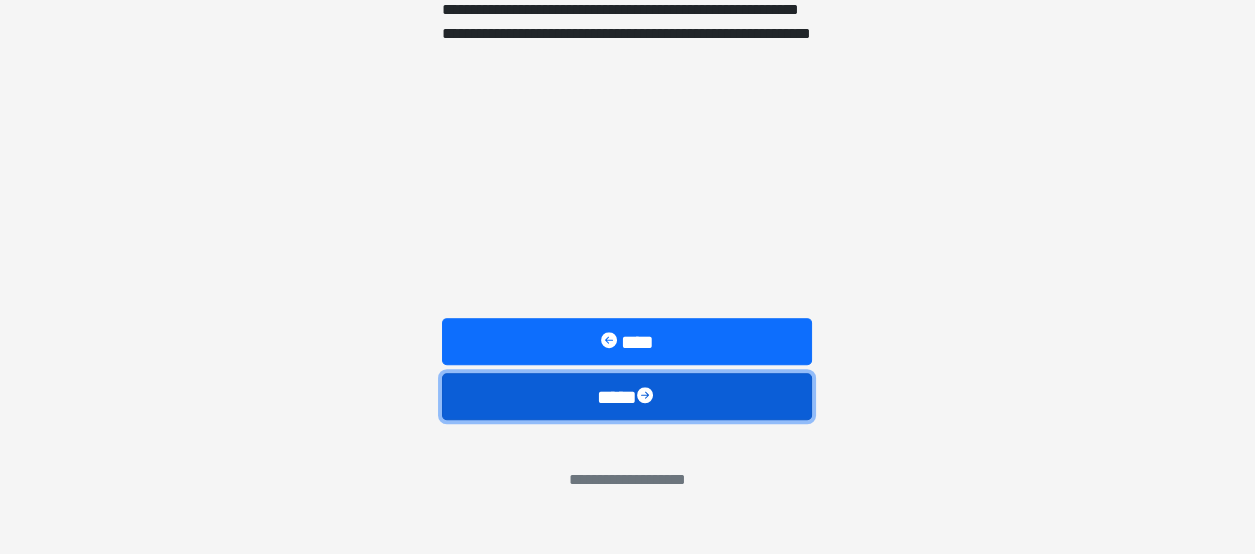 click on "****" at bounding box center (627, 396) 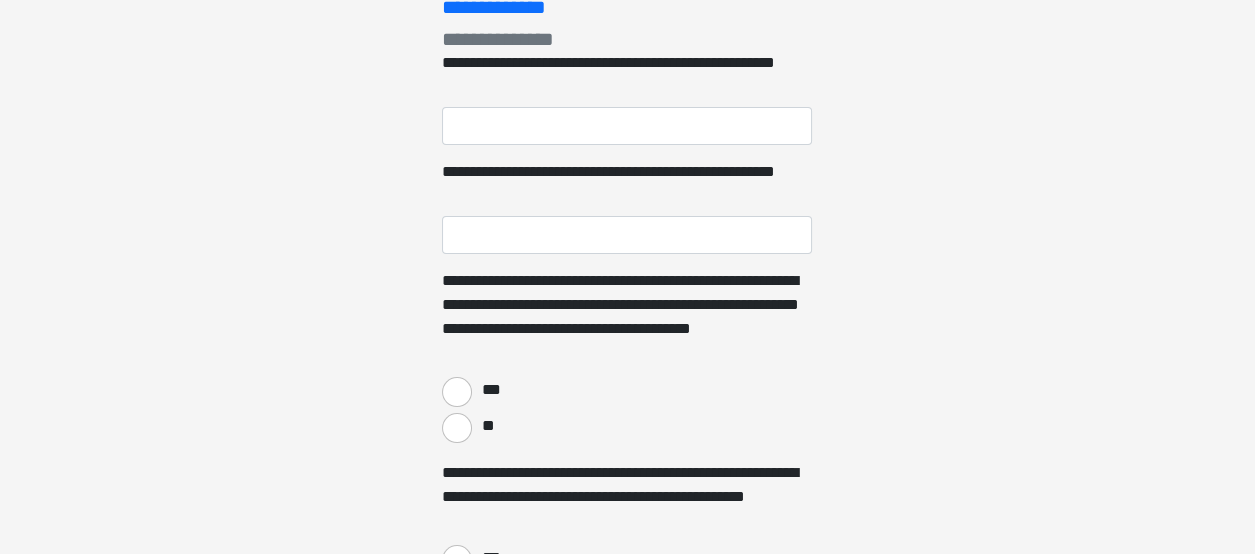 scroll, scrollTop: 200, scrollLeft: 0, axis: vertical 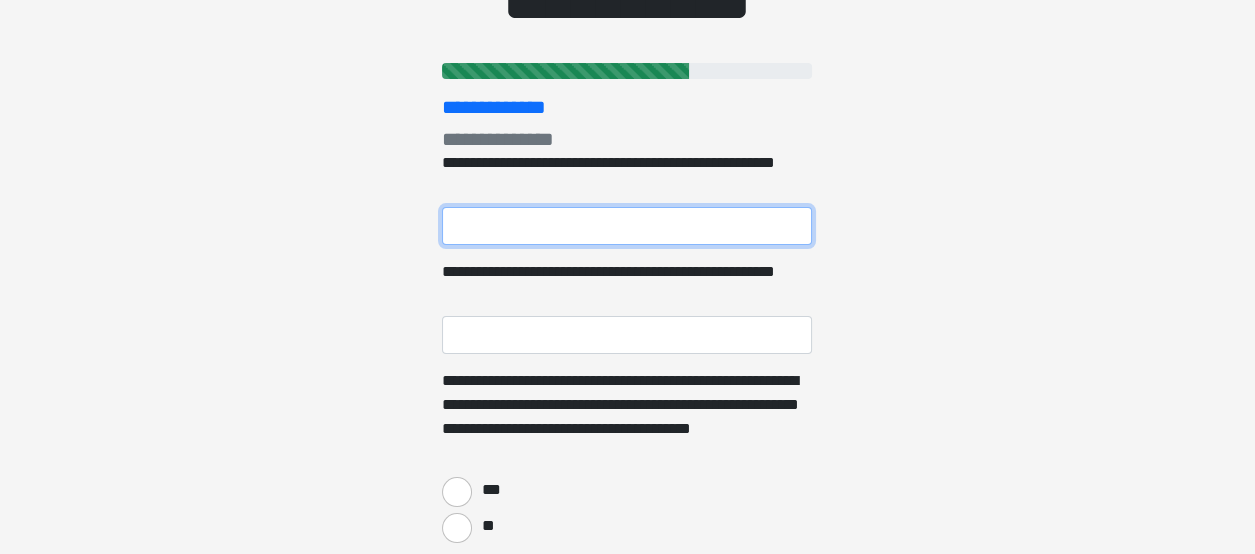 click on "**********" at bounding box center [627, 226] 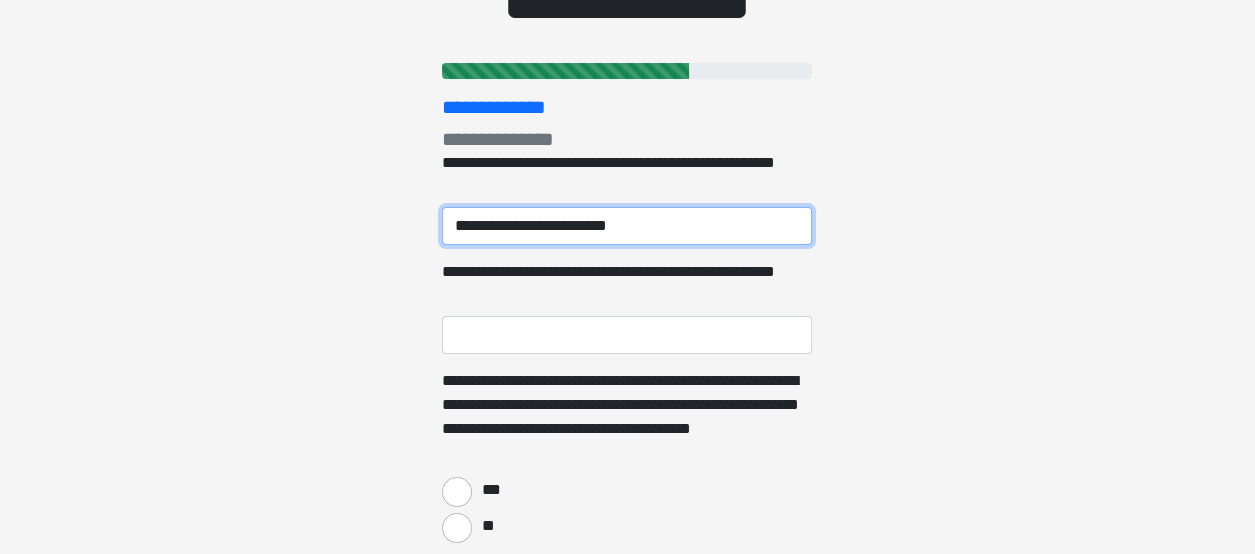 type on "**********" 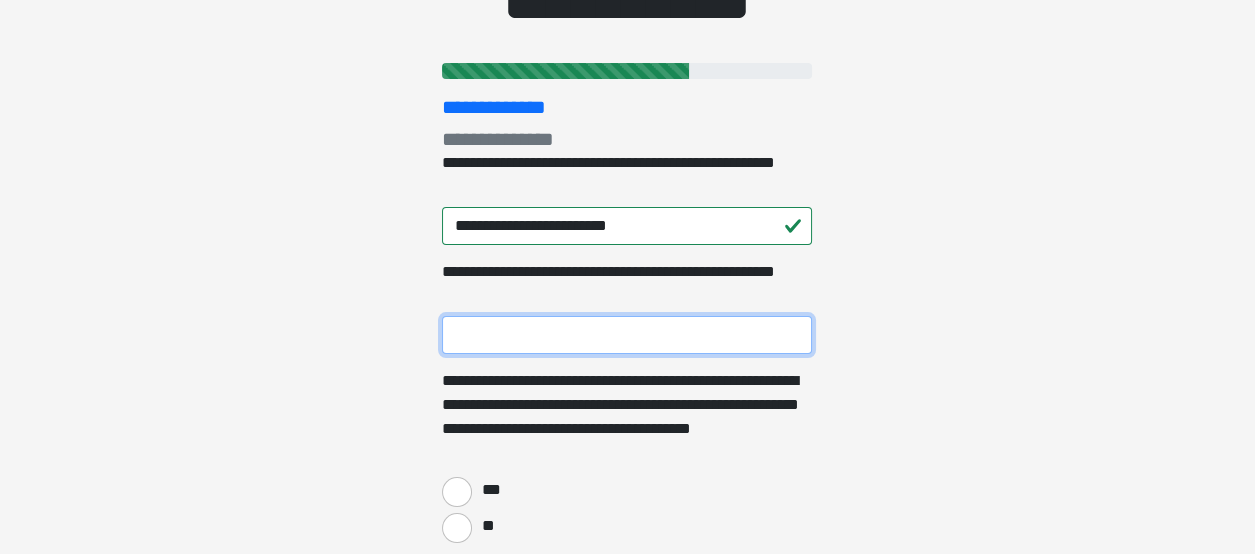 click on "**********" at bounding box center [627, 335] 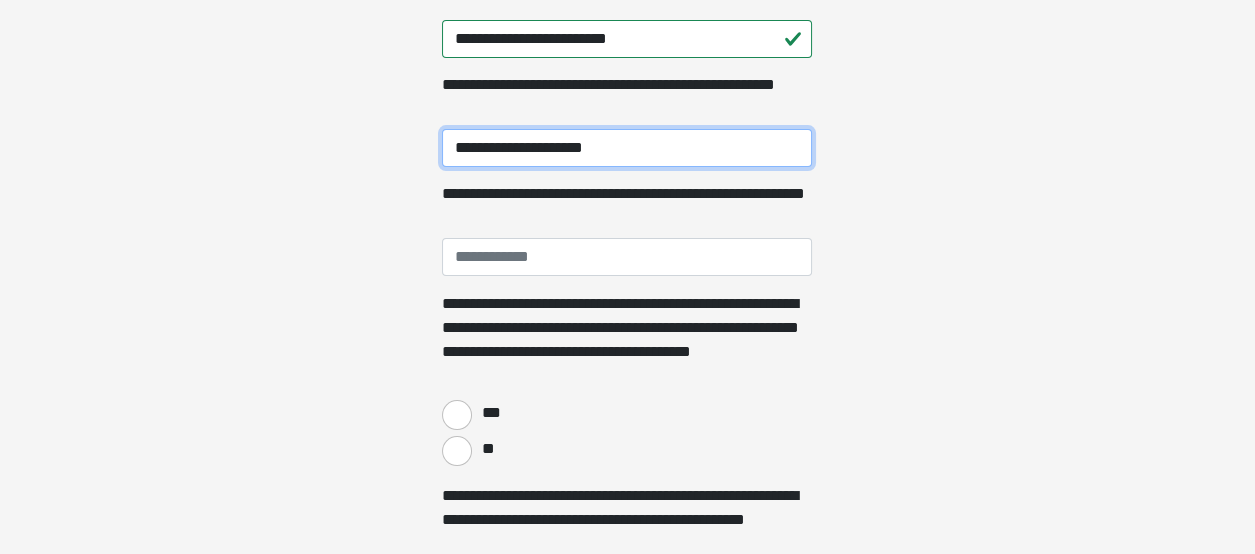 scroll, scrollTop: 400, scrollLeft: 0, axis: vertical 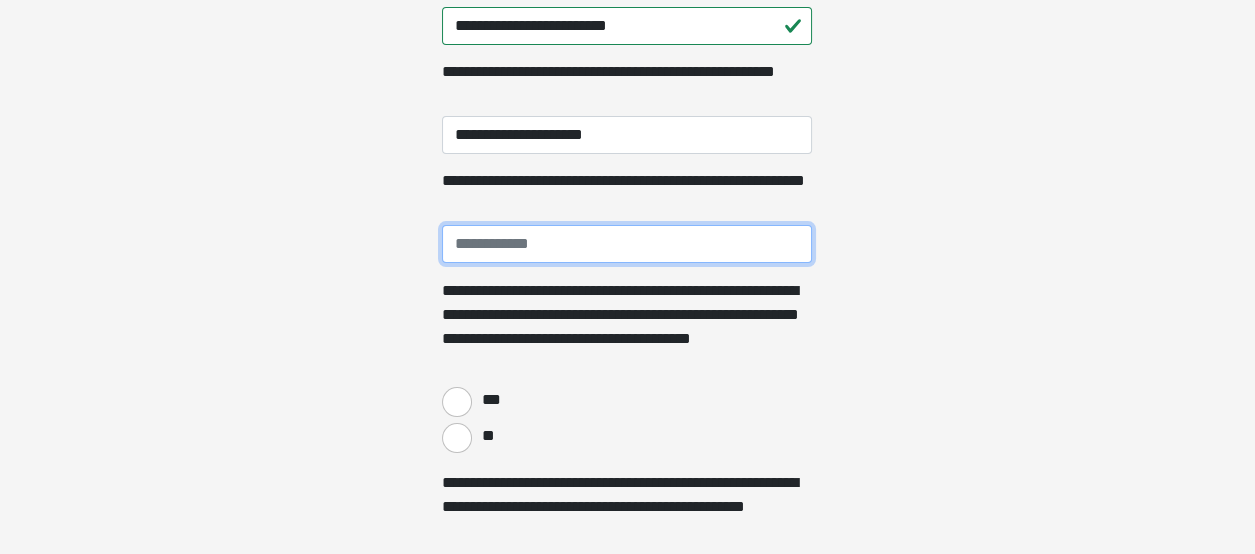 click on "**********" at bounding box center (627, 244) 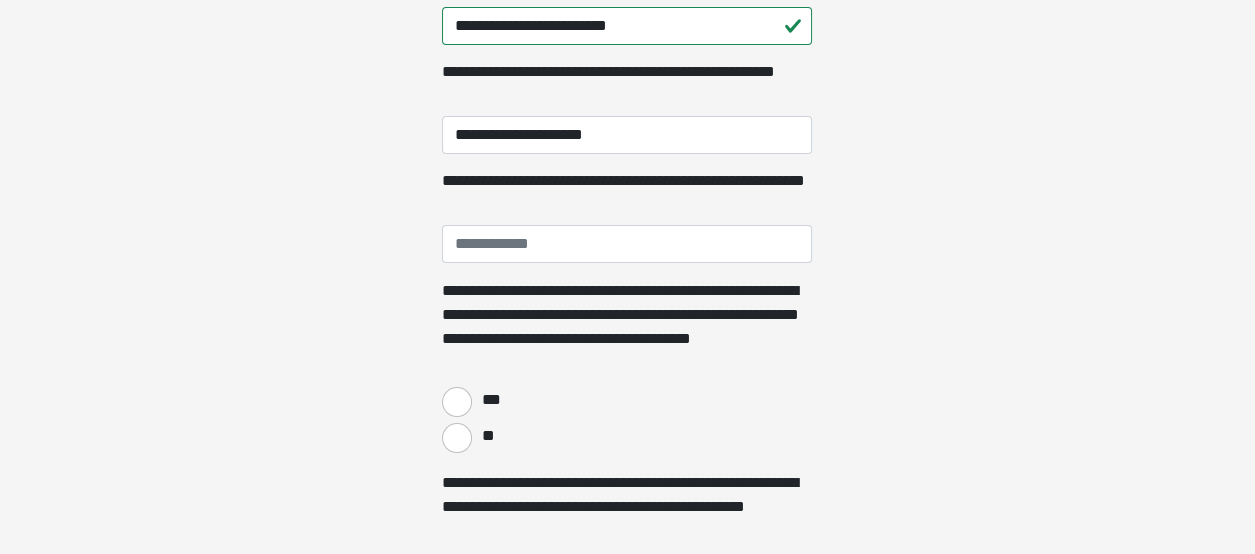 click on "**********" at bounding box center (627, -123) 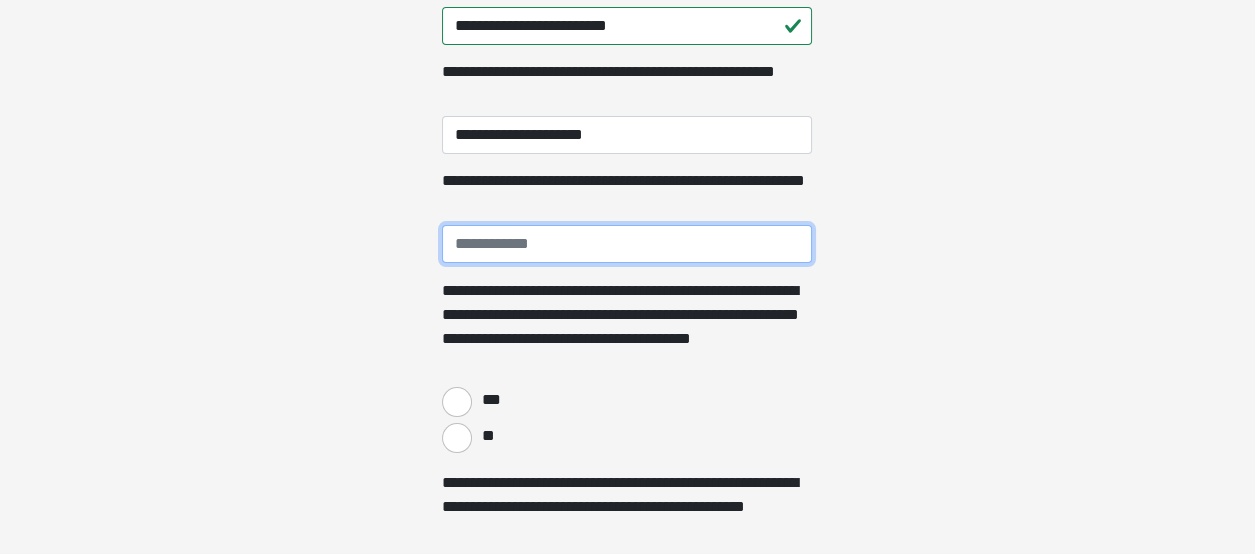 click on "**********" at bounding box center (627, 244) 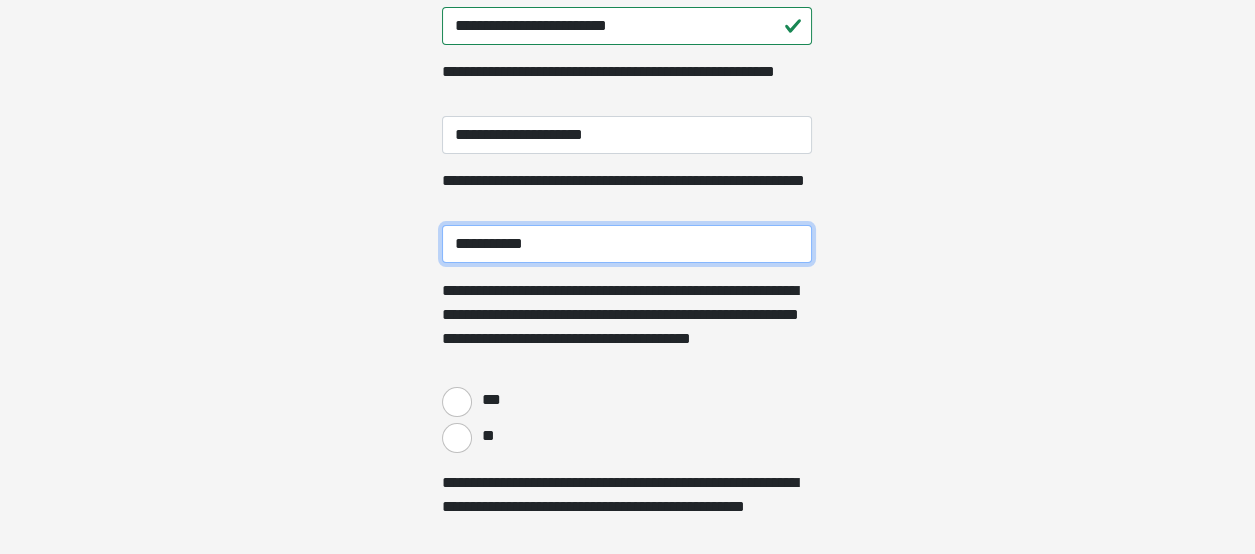 drag, startPoint x: 556, startPoint y: 259, endPoint x: 427, endPoint y: 276, distance: 130.11533 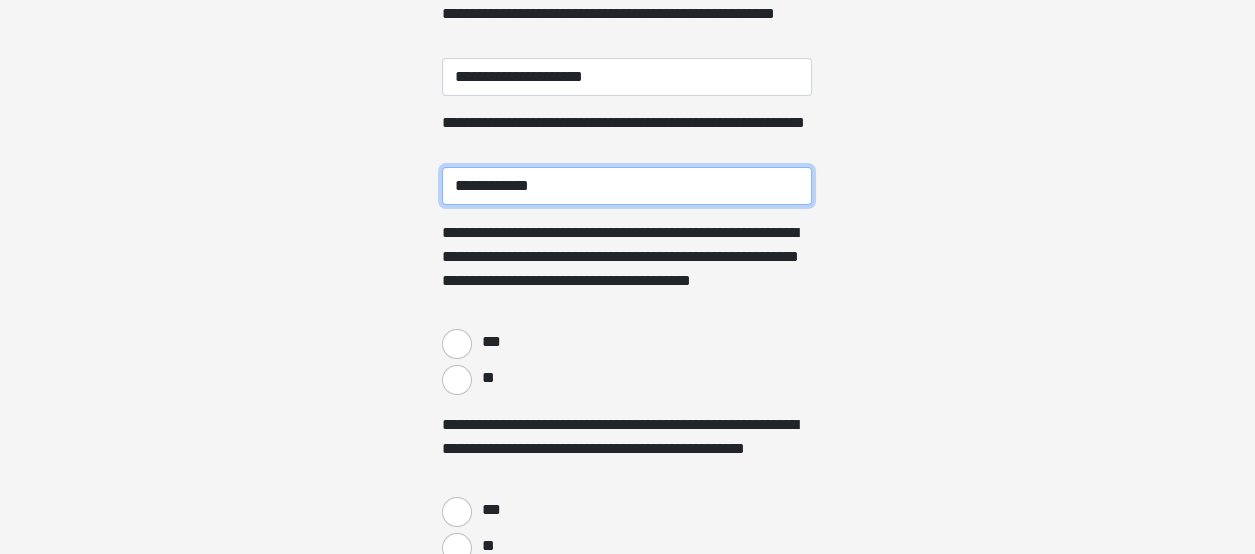 scroll, scrollTop: 499, scrollLeft: 0, axis: vertical 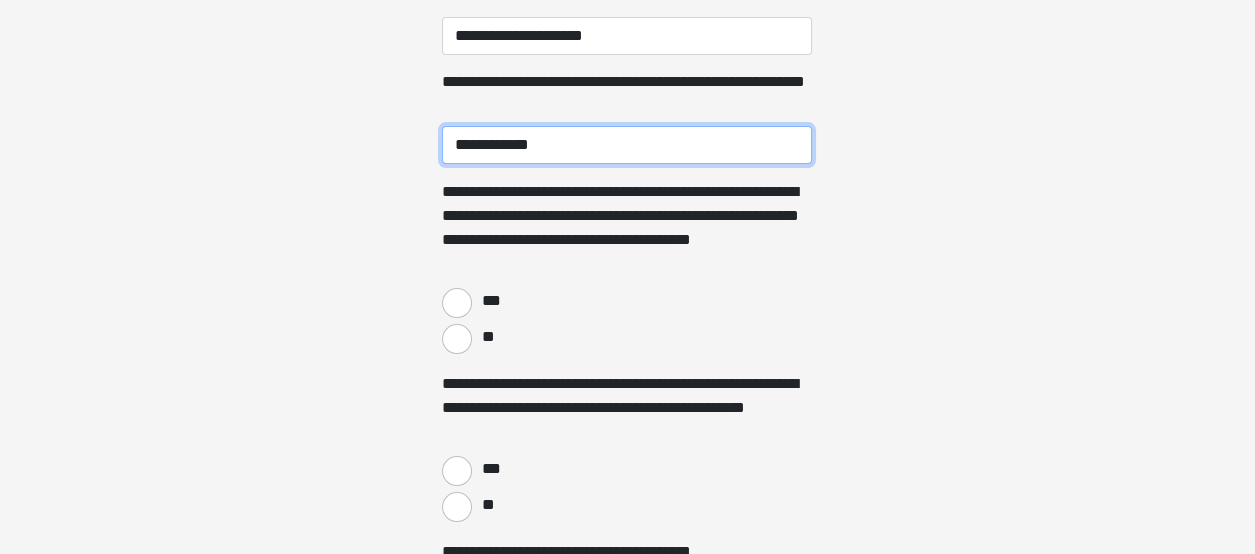 type on "**********" 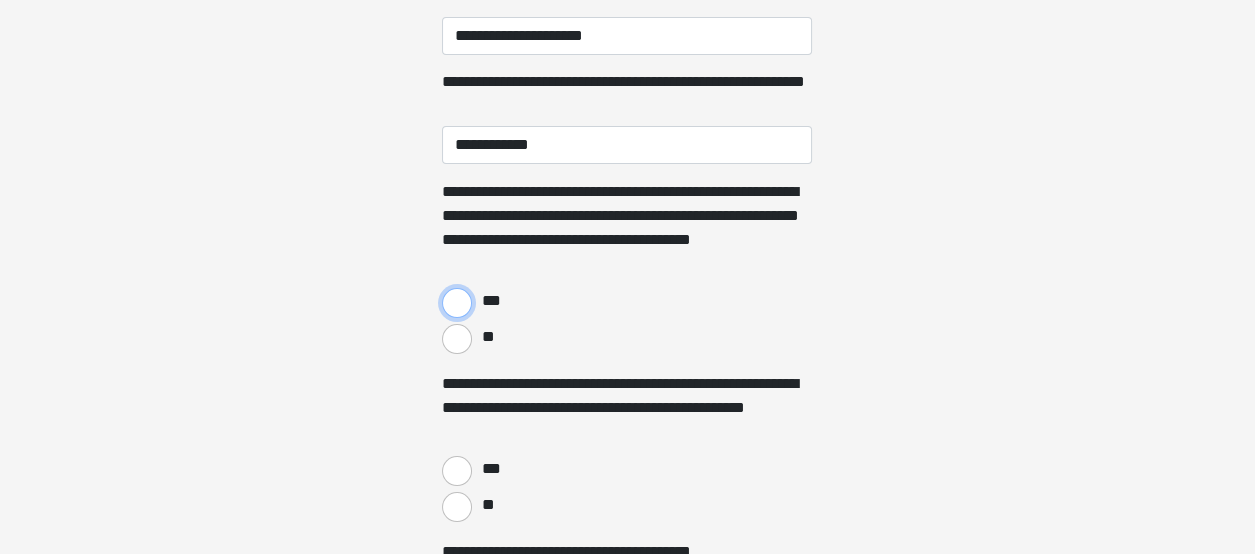 click on "***" at bounding box center [457, 303] 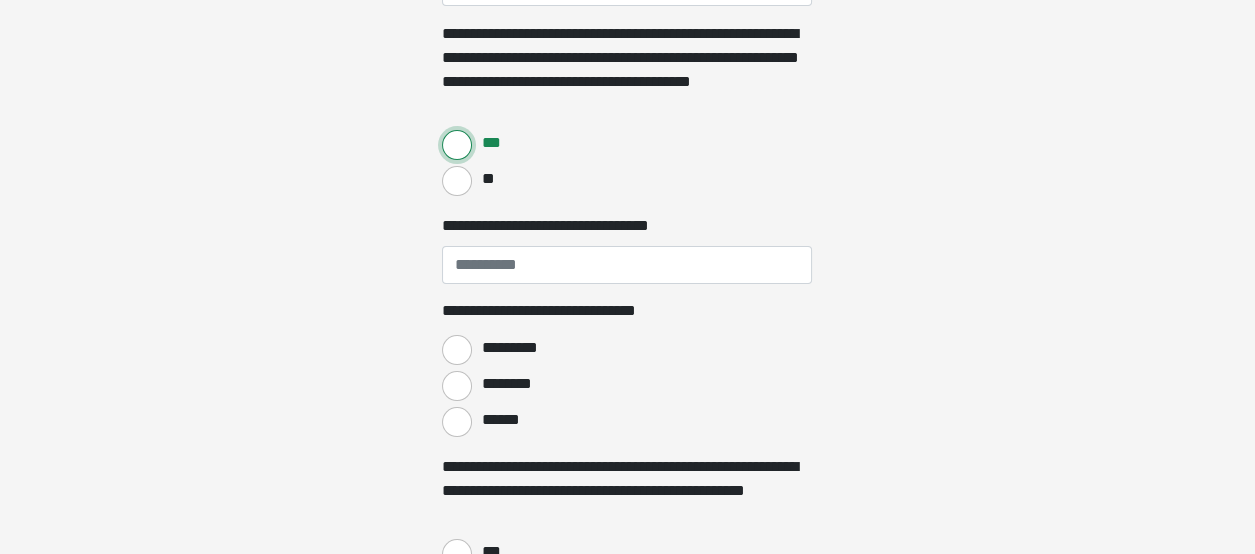 scroll, scrollTop: 700, scrollLeft: 0, axis: vertical 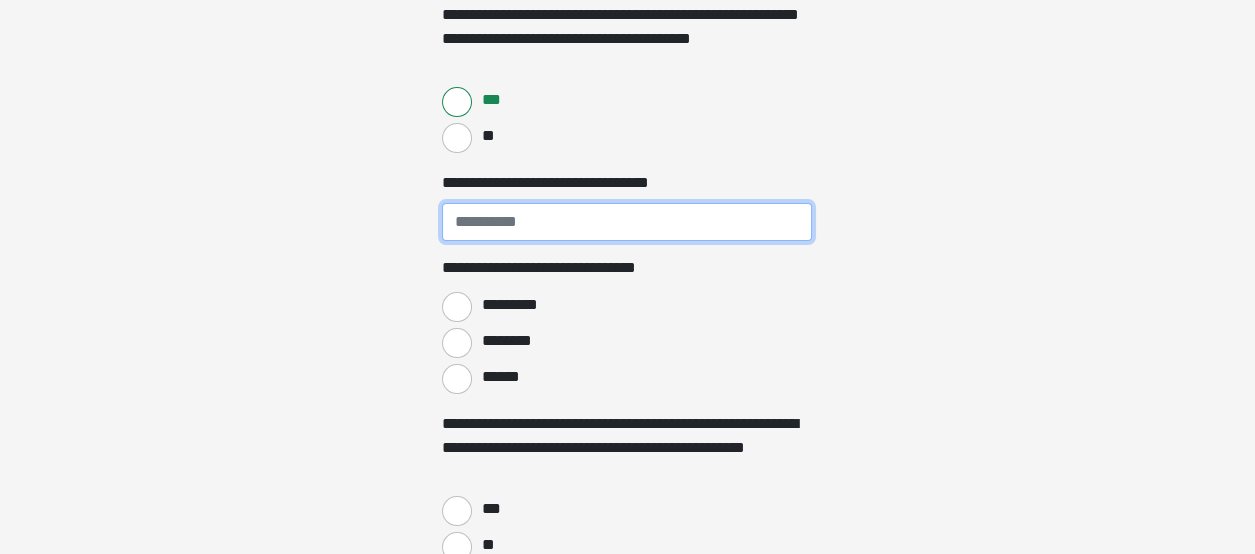 drag, startPoint x: 550, startPoint y: 242, endPoint x: 575, endPoint y: 260, distance: 30.805843 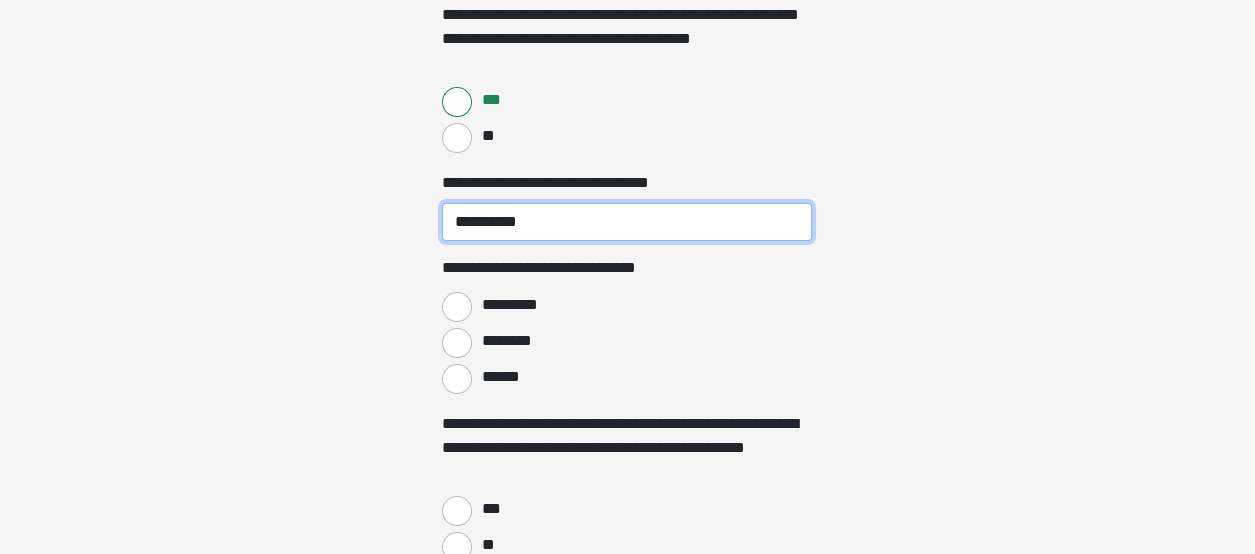type on "**********" 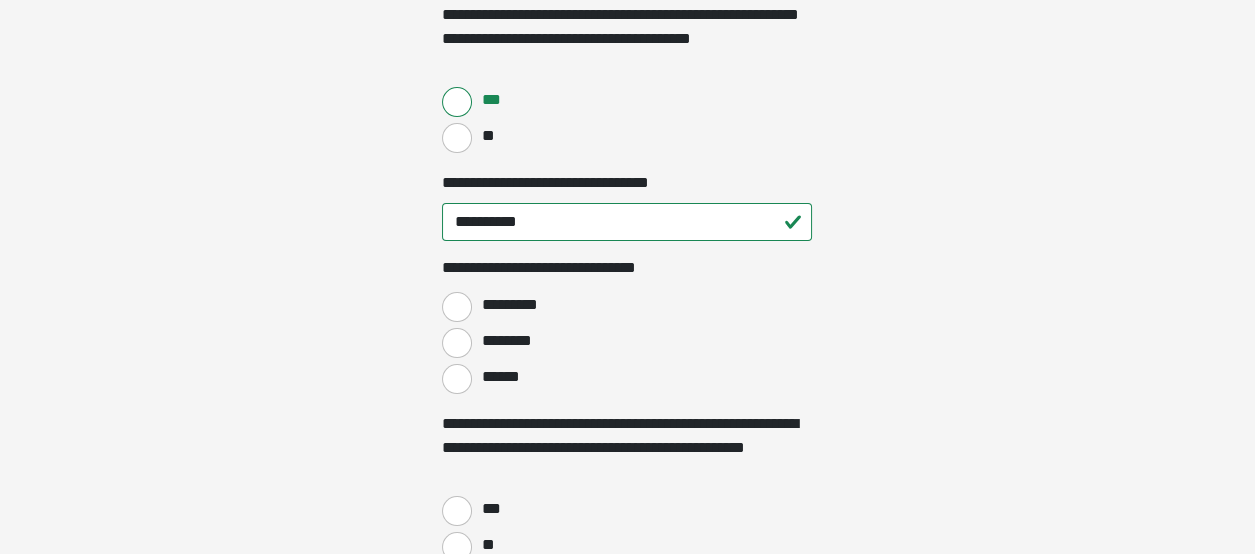 click on "********" at bounding box center [627, 341] 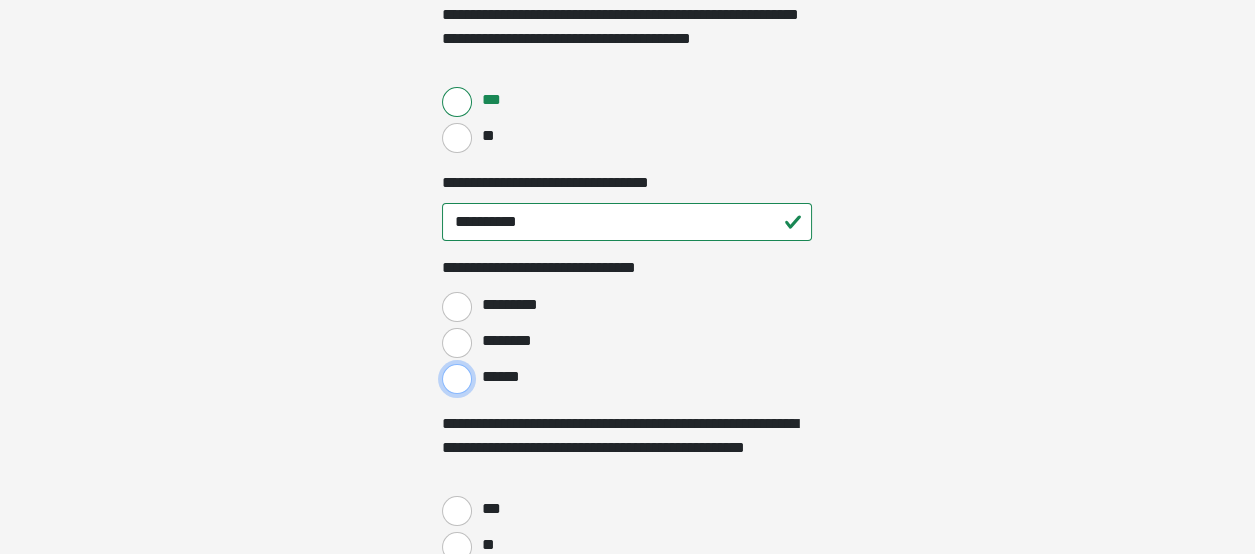 click on "******" at bounding box center (457, 379) 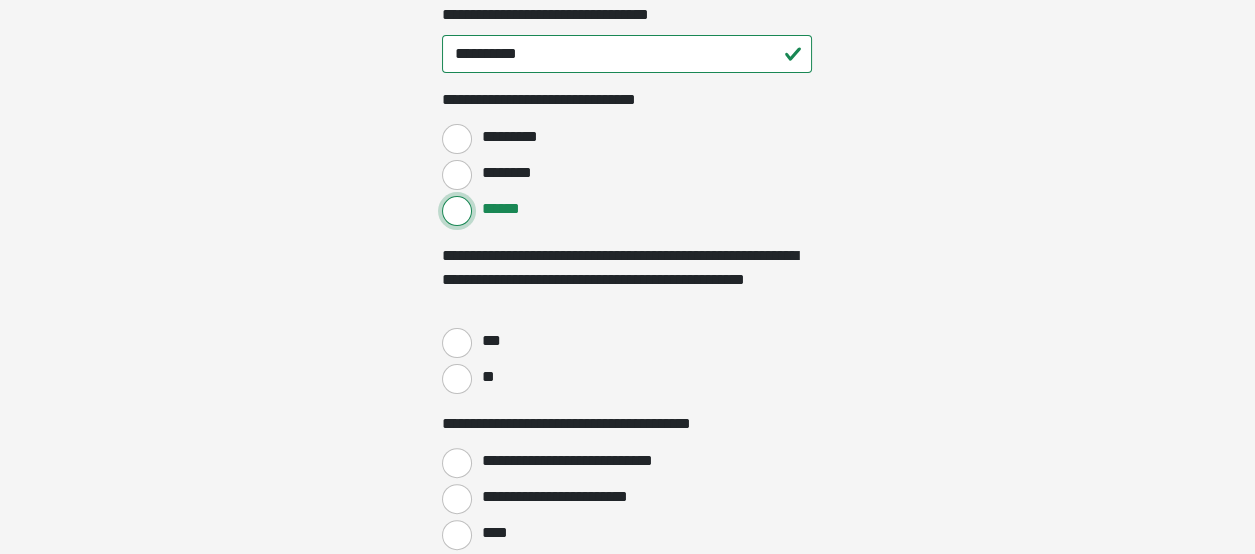 scroll, scrollTop: 899, scrollLeft: 0, axis: vertical 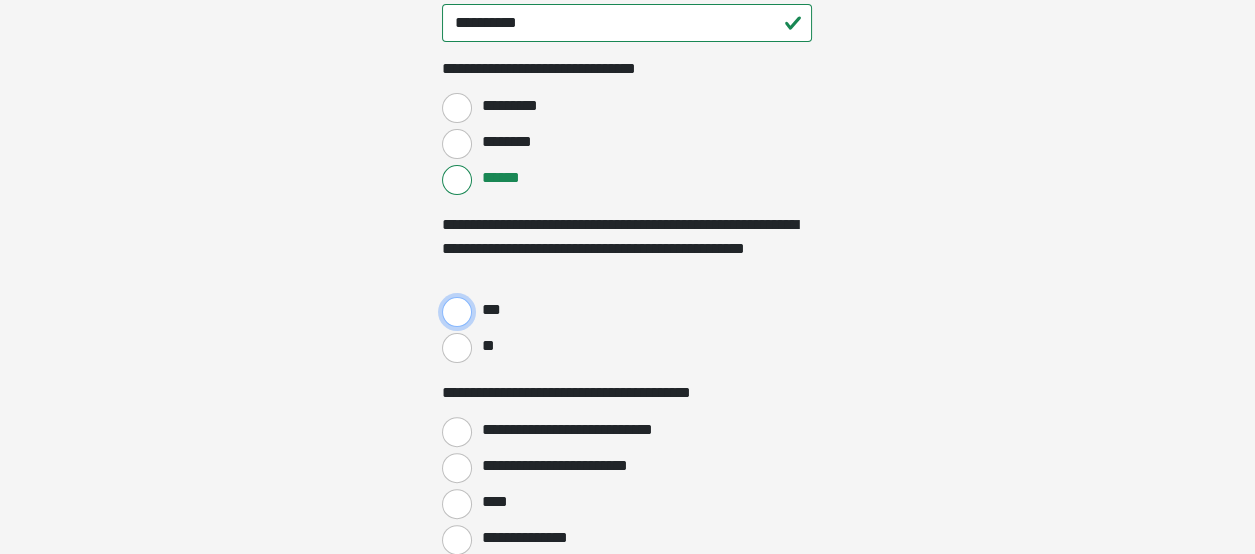 click on "***" at bounding box center (457, 312) 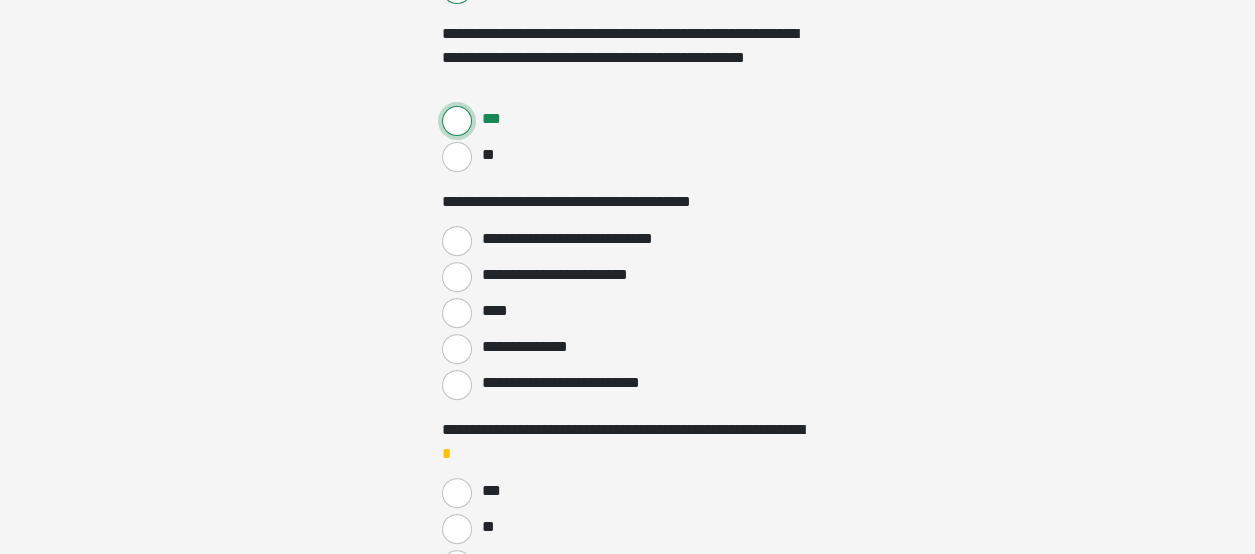 scroll, scrollTop: 1100, scrollLeft: 0, axis: vertical 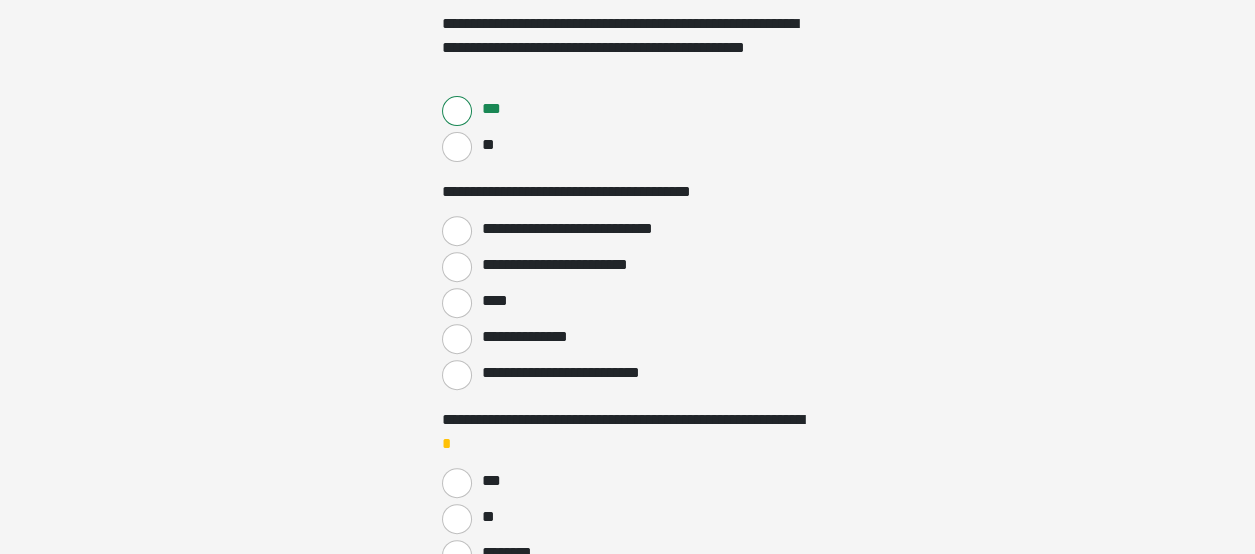 click on "**********" at bounding box center [627, 229] 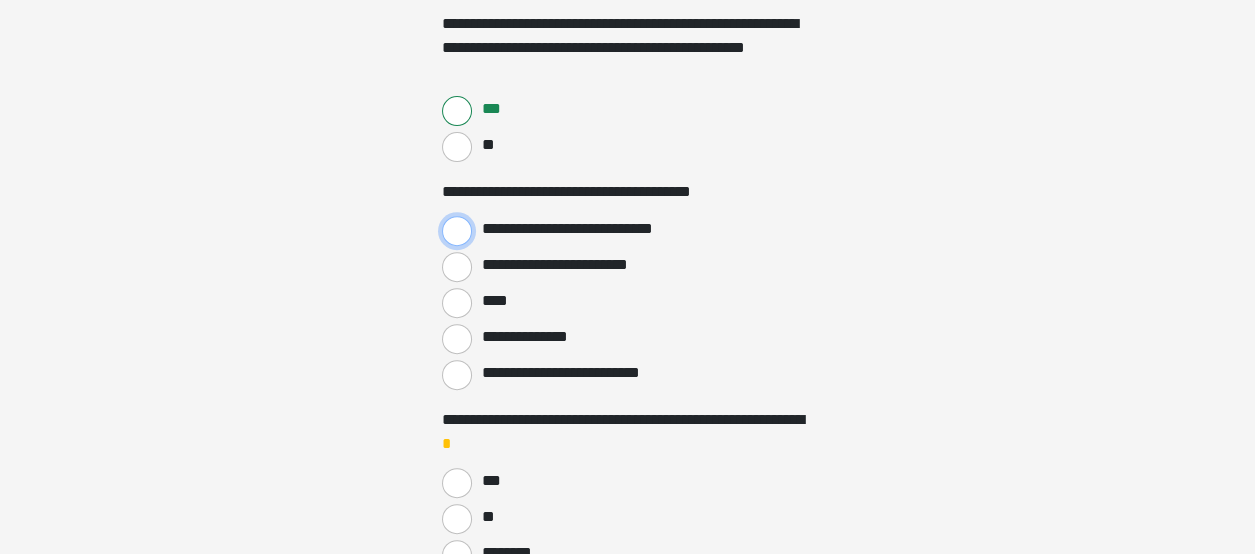 click on "**********" at bounding box center (457, 231) 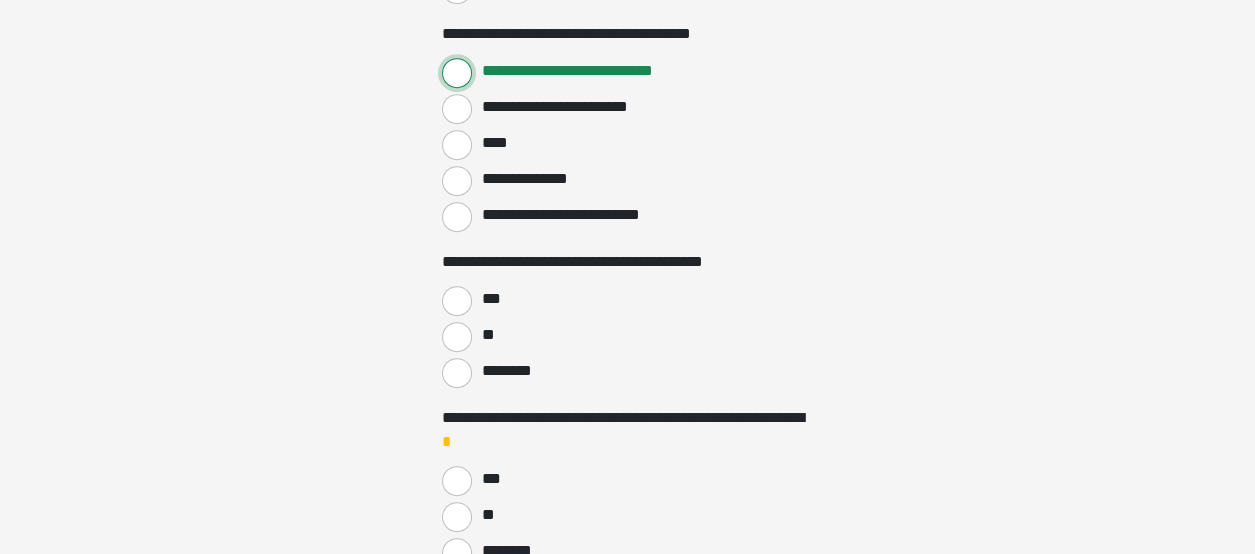 scroll, scrollTop: 1299, scrollLeft: 0, axis: vertical 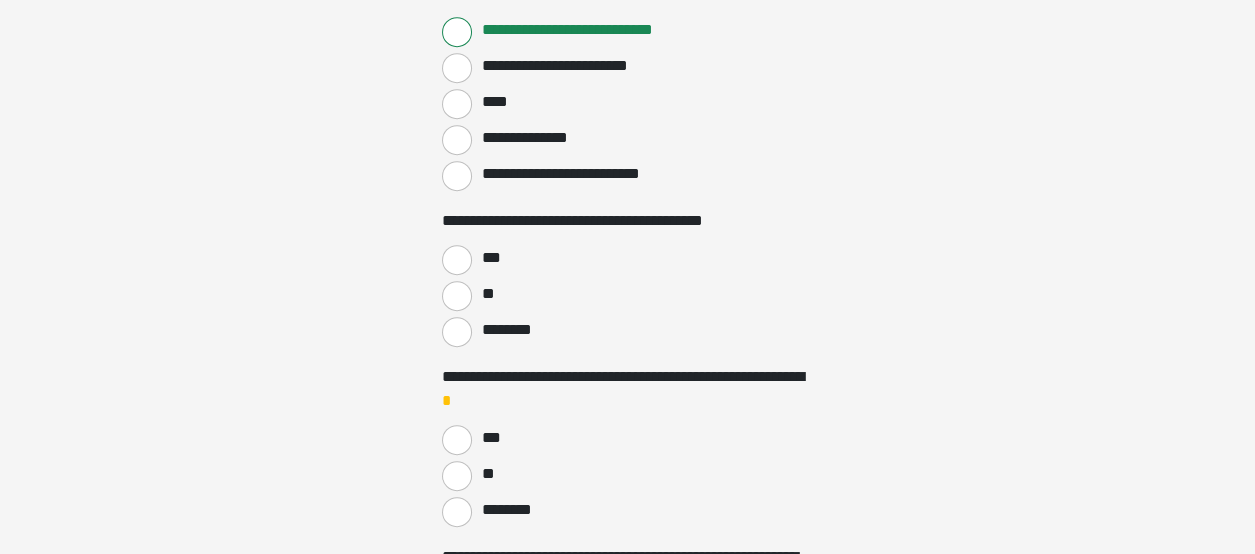 click on "***" at bounding box center (488, 258) 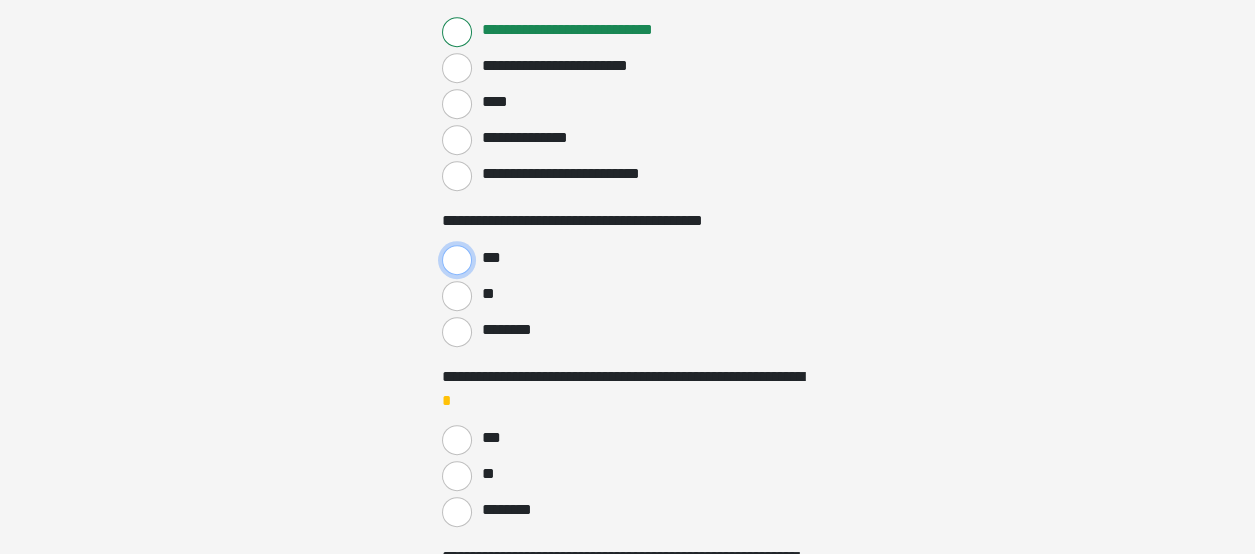 click on "***" at bounding box center [457, 260] 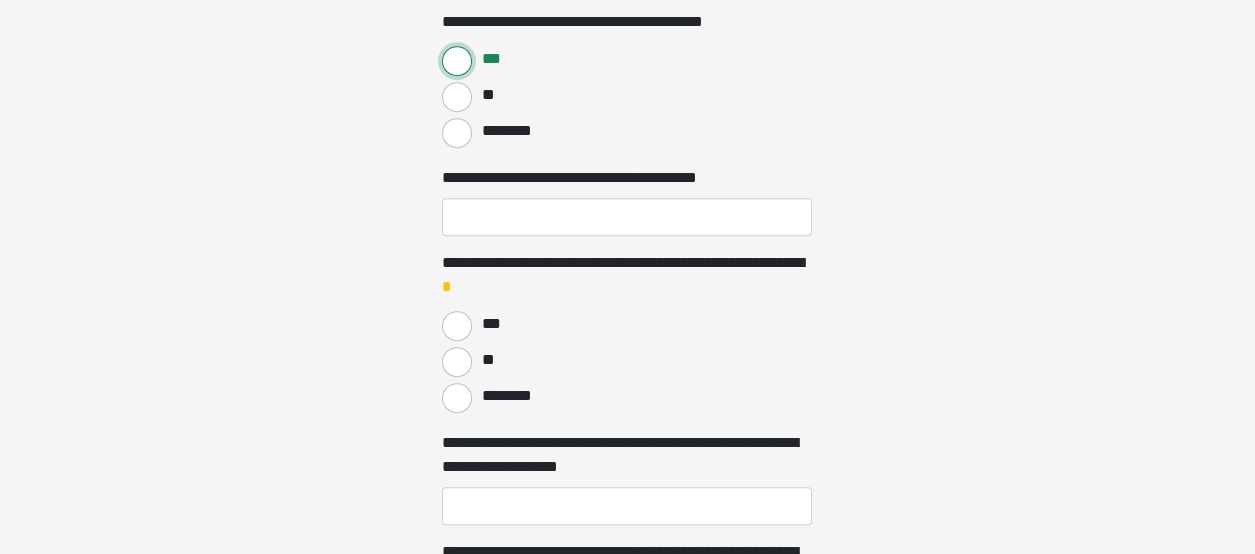 scroll, scrollTop: 1500, scrollLeft: 0, axis: vertical 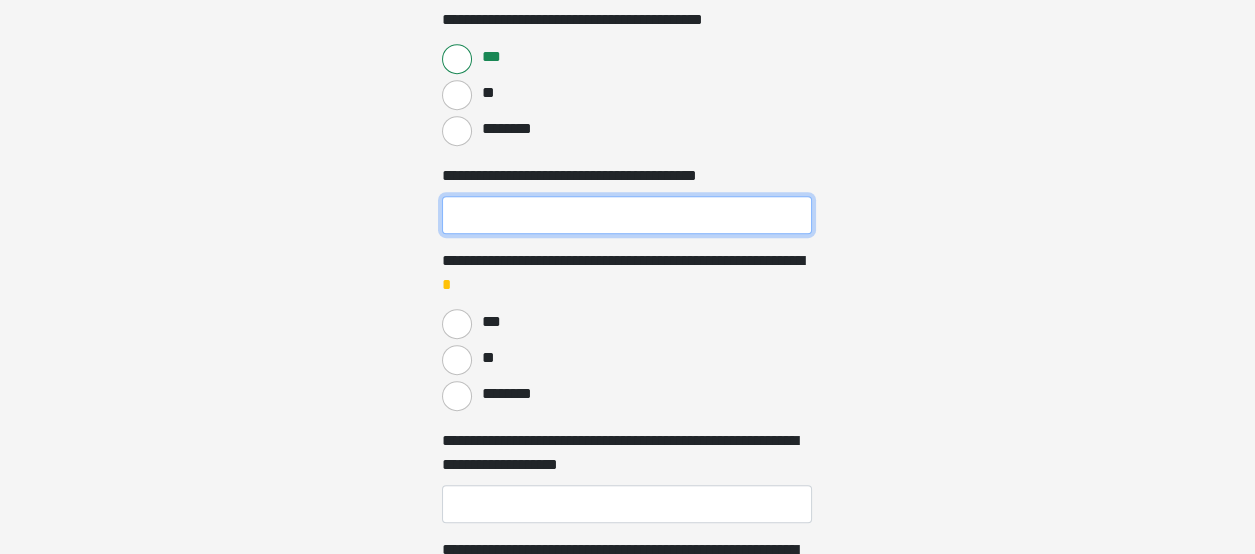 click on "**********" at bounding box center (627, 215) 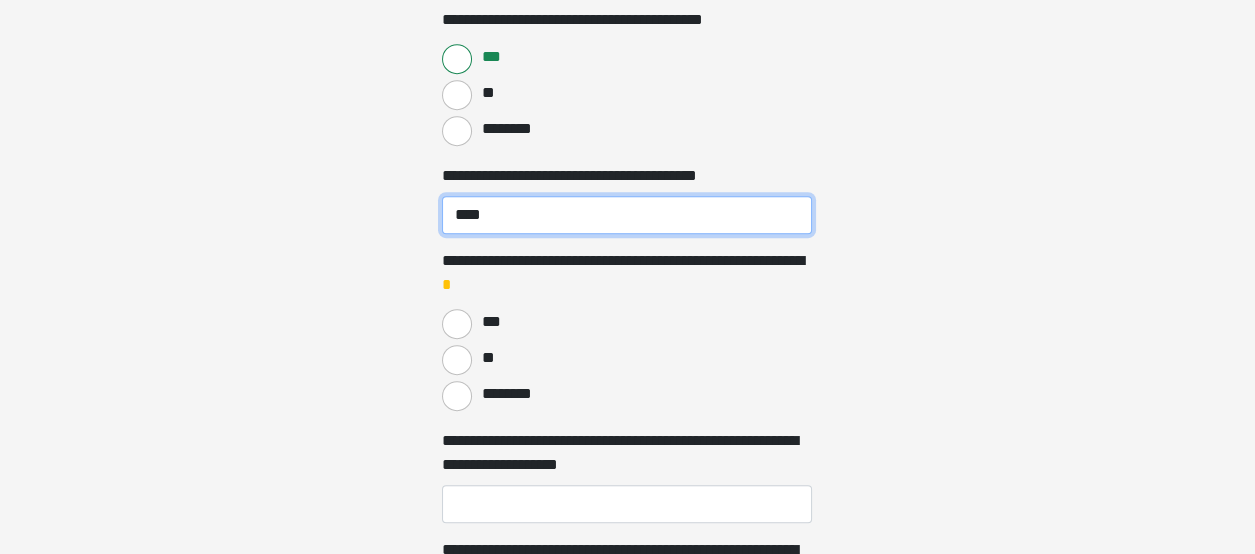 type on "****" 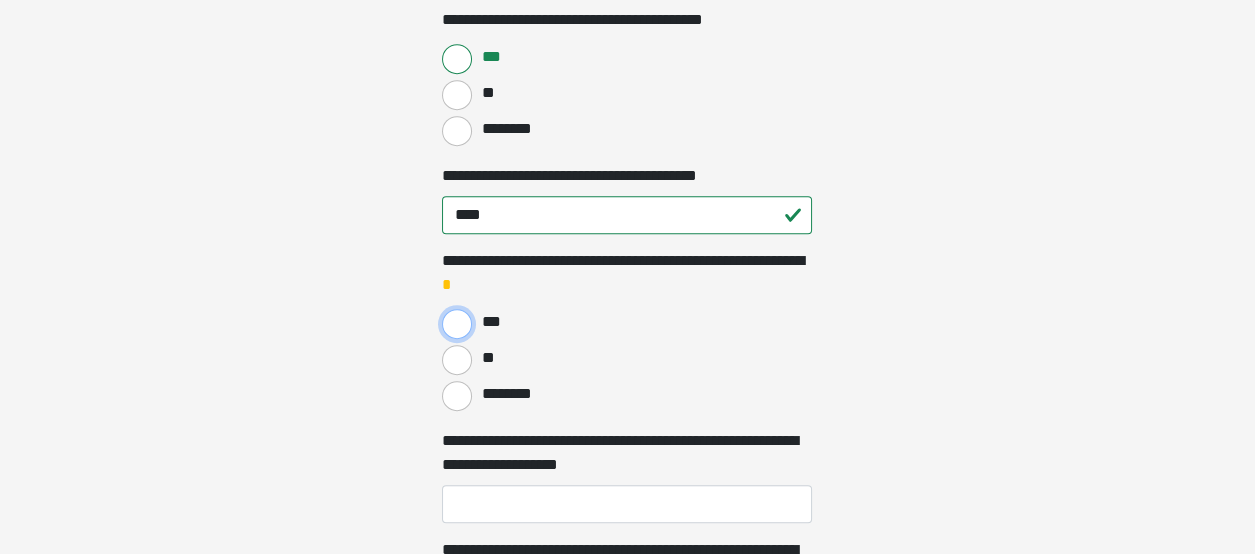 scroll, scrollTop: 1600, scrollLeft: 0, axis: vertical 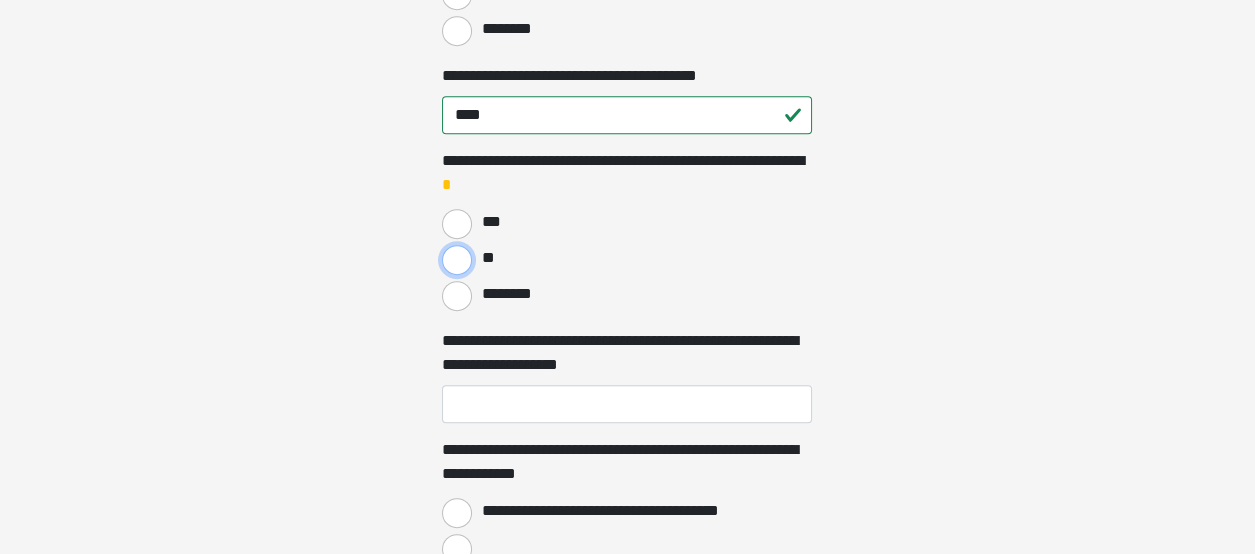 click on "**" at bounding box center [457, 260] 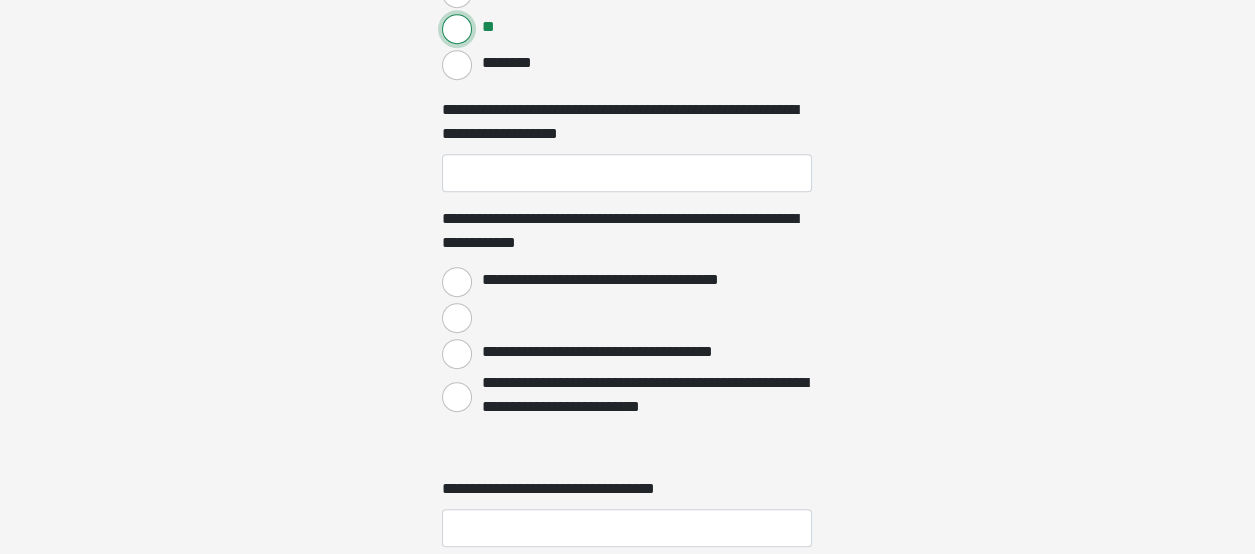 scroll, scrollTop: 1800, scrollLeft: 0, axis: vertical 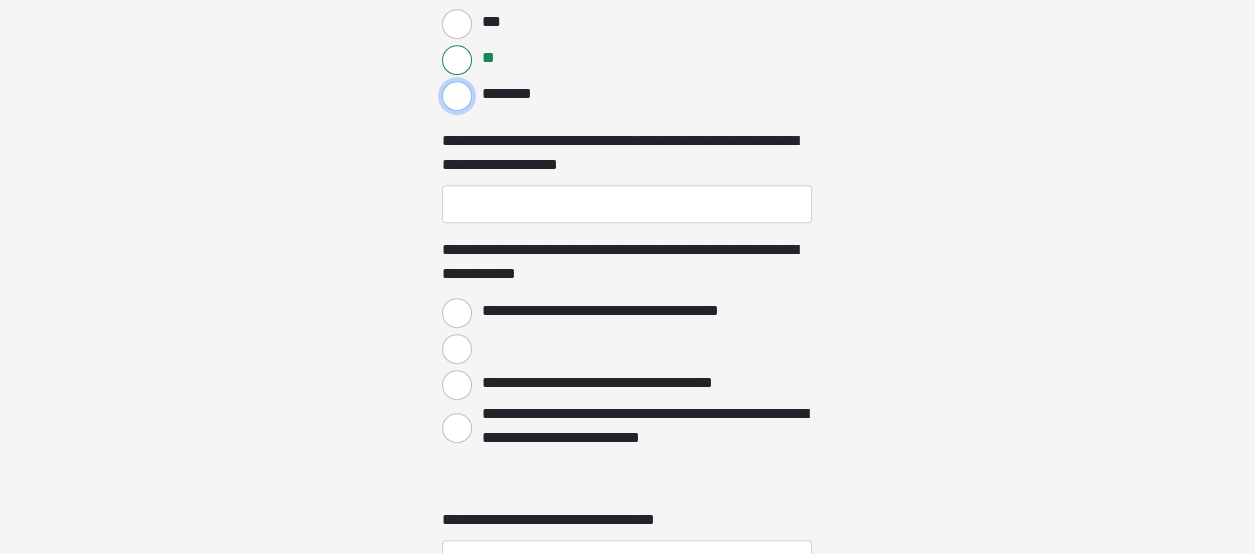 click on "********" at bounding box center (457, 96) 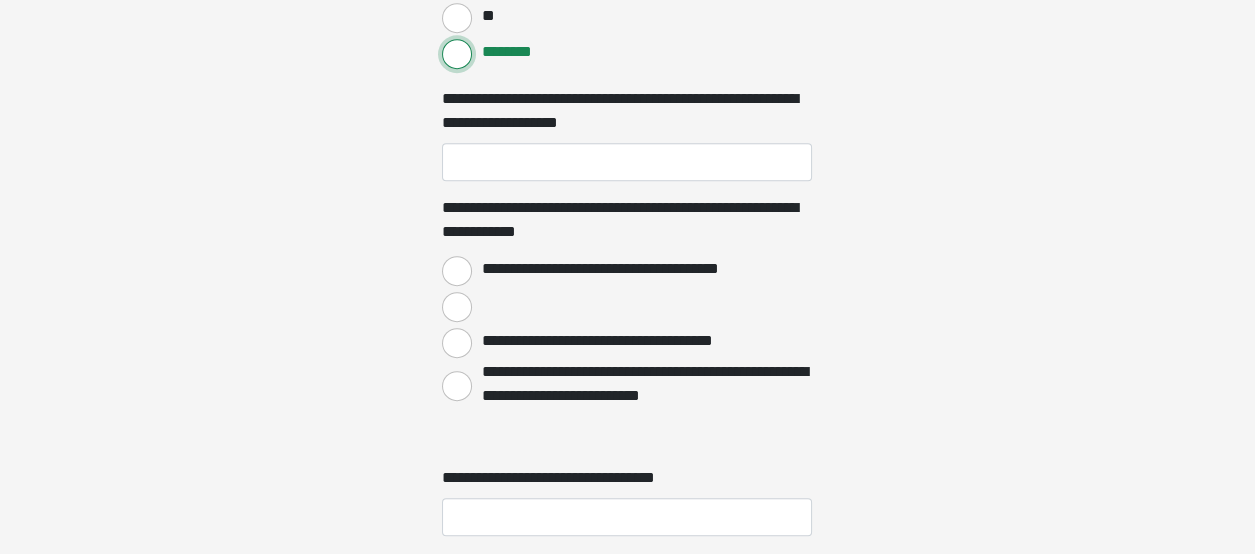 scroll, scrollTop: 1900, scrollLeft: 0, axis: vertical 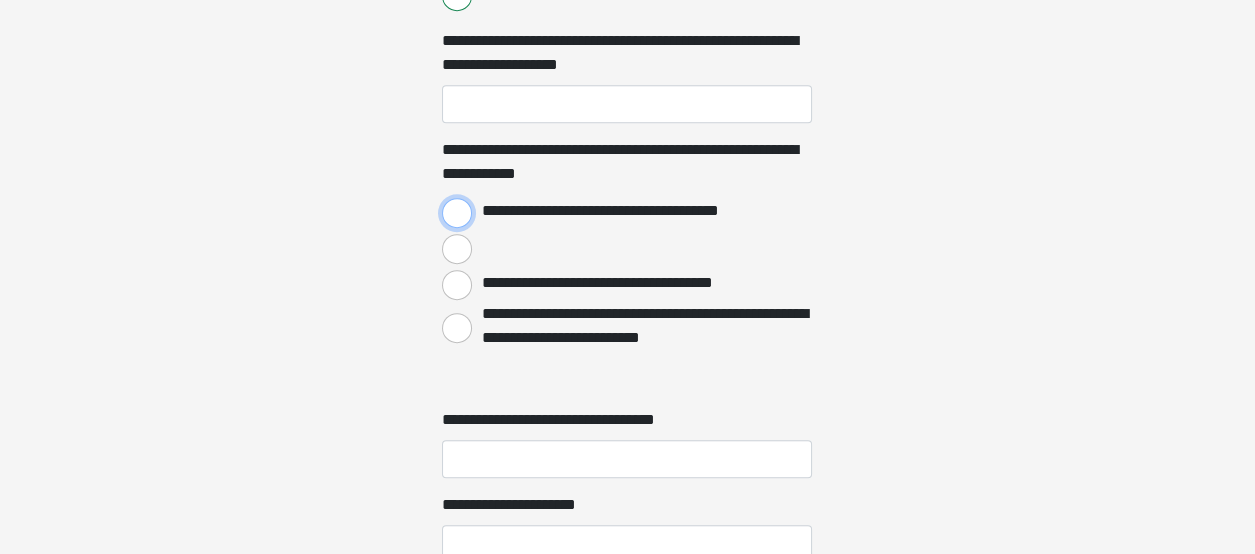 click on "**********" at bounding box center [457, 213] 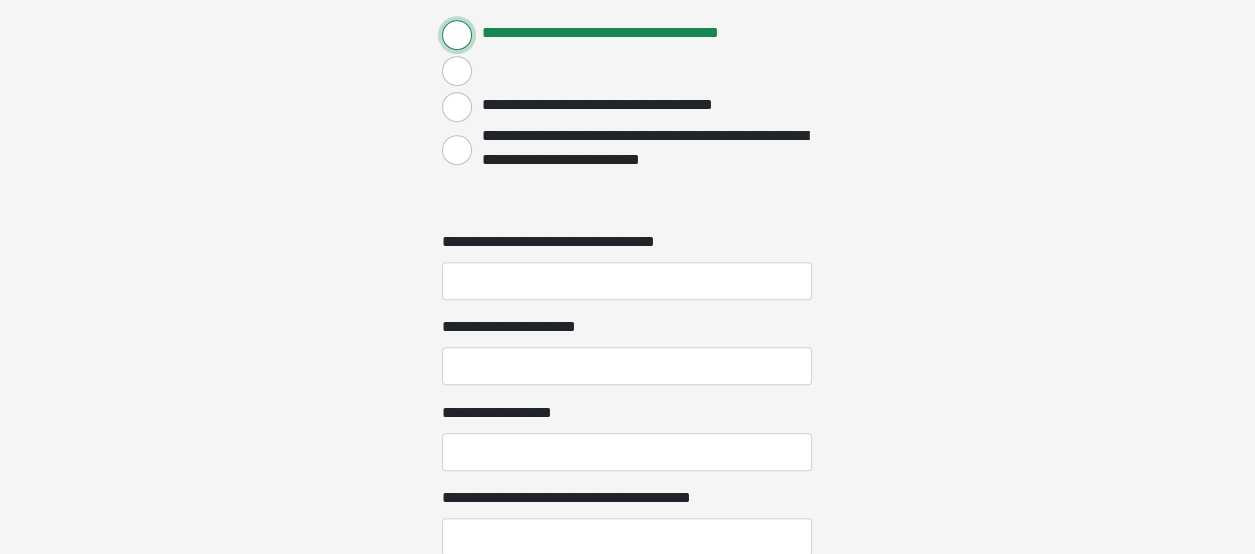 scroll, scrollTop: 2099, scrollLeft: 0, axis: vertical 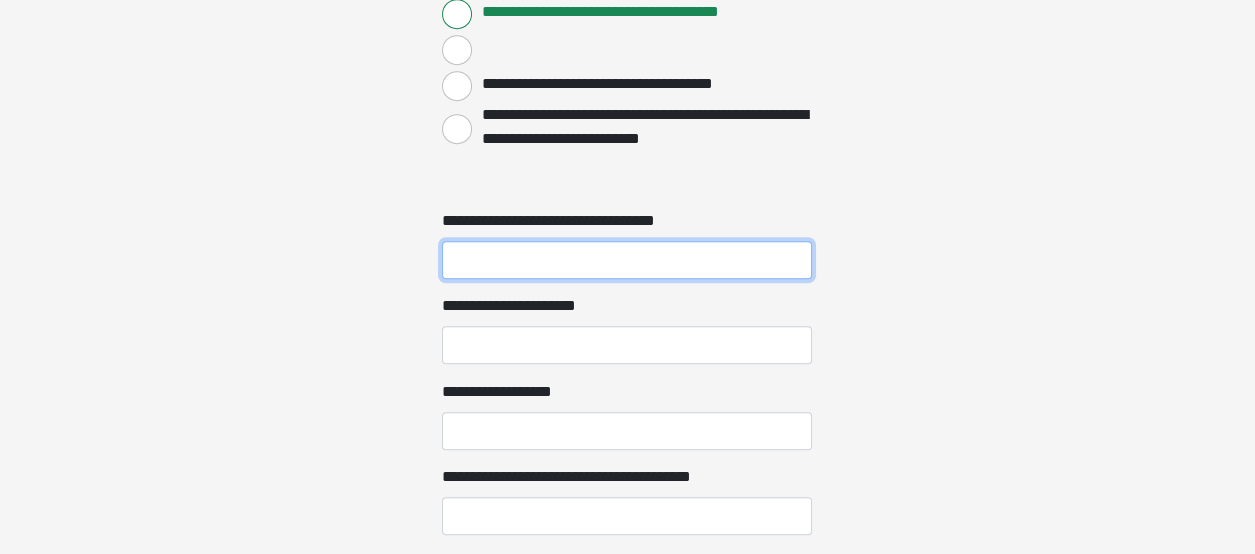 click on "**********" at bounding box center [627, 260] 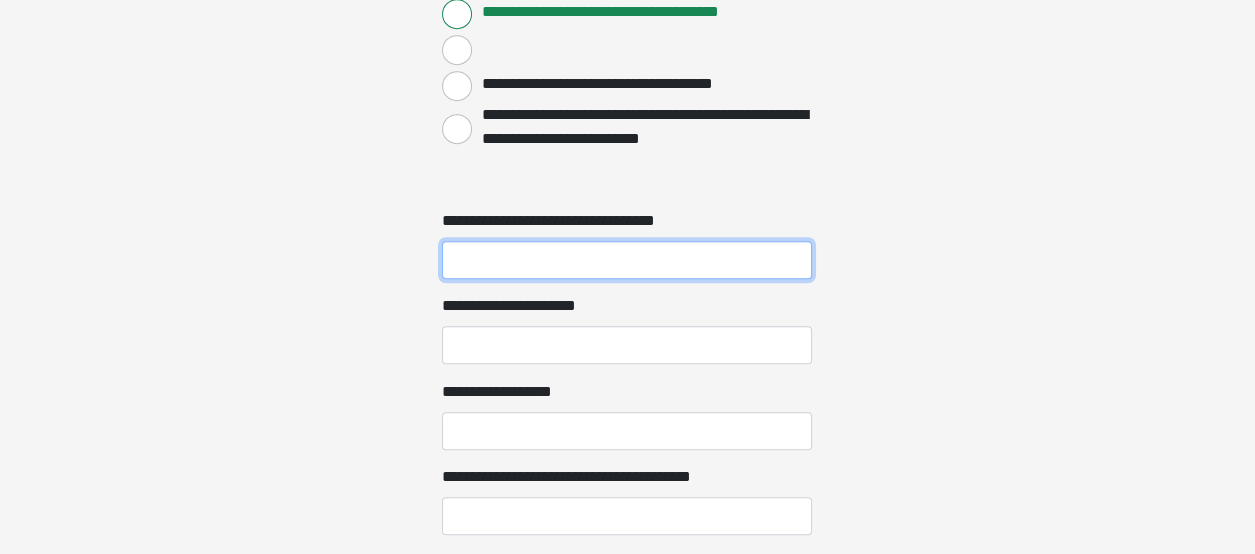 type on "**" 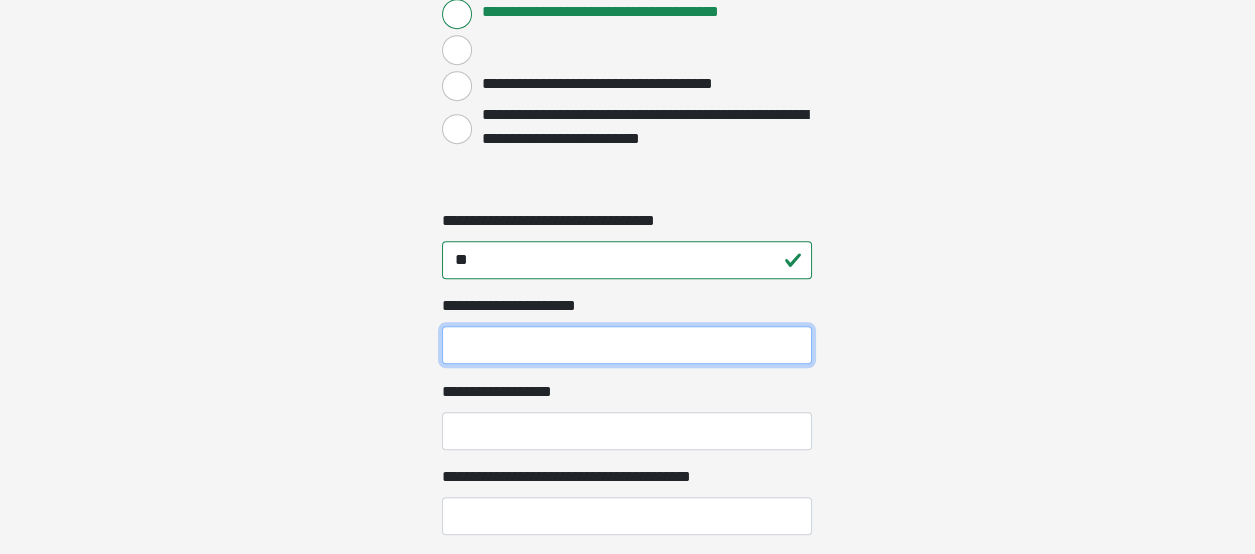 click on "**********" at bounding box center (627, 345) 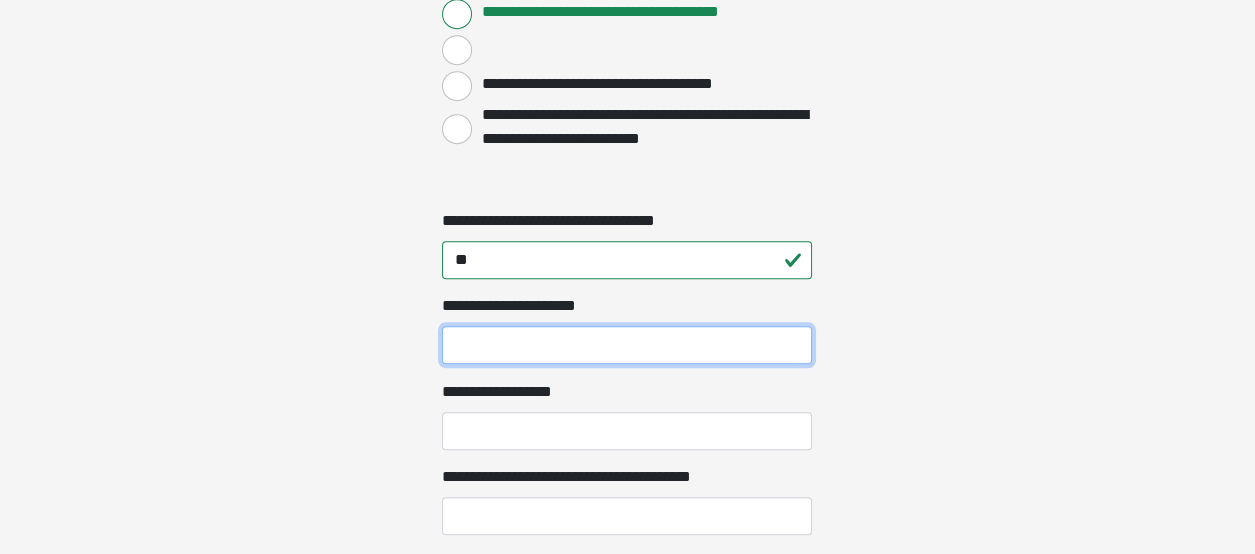 type on "***" 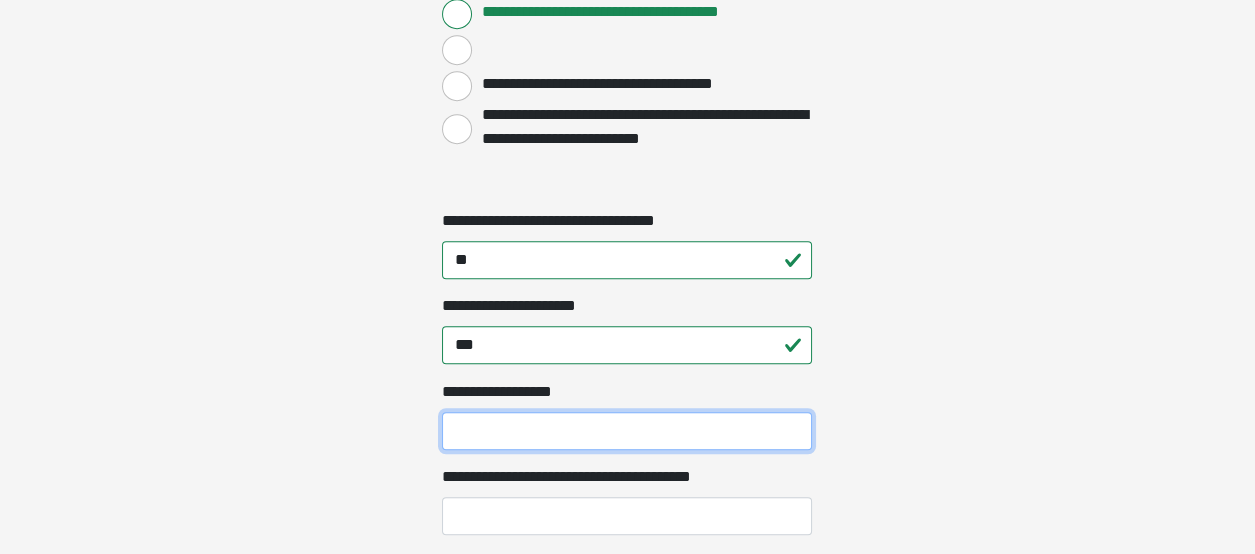 click on "**********" at bounding box center [627, 431] 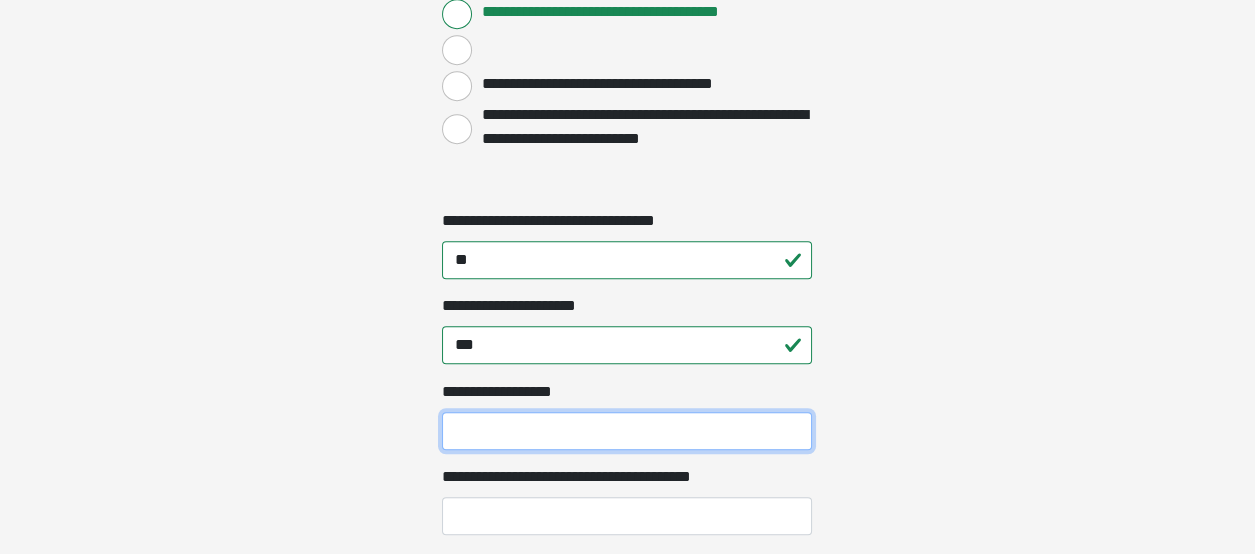 type on "***" 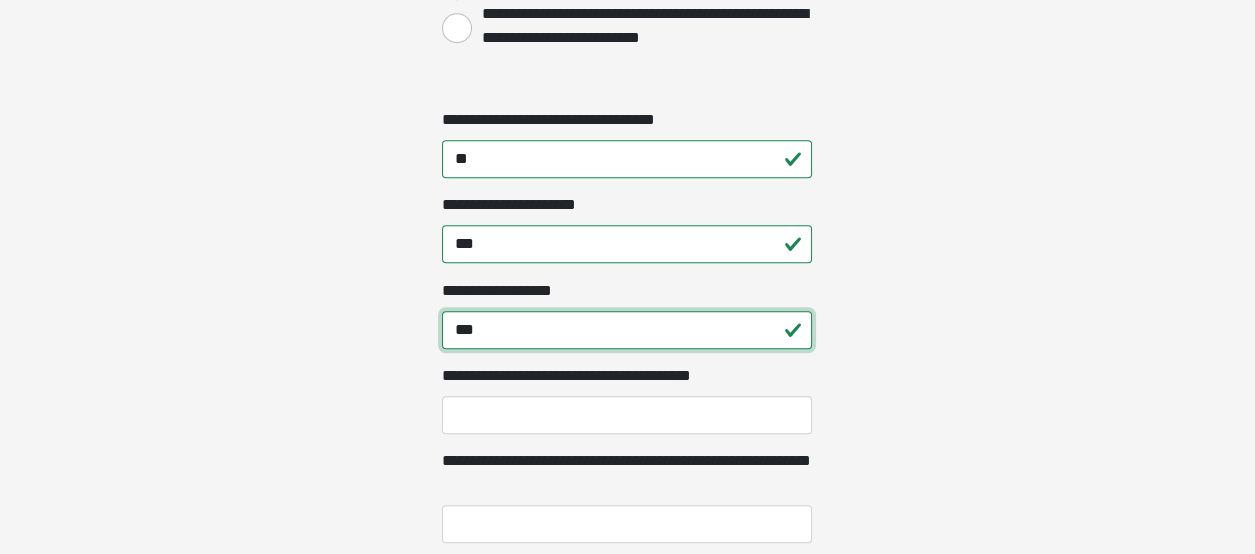 scroll, scrollTop: 2300, scrollLeft: 0, axis: vertical 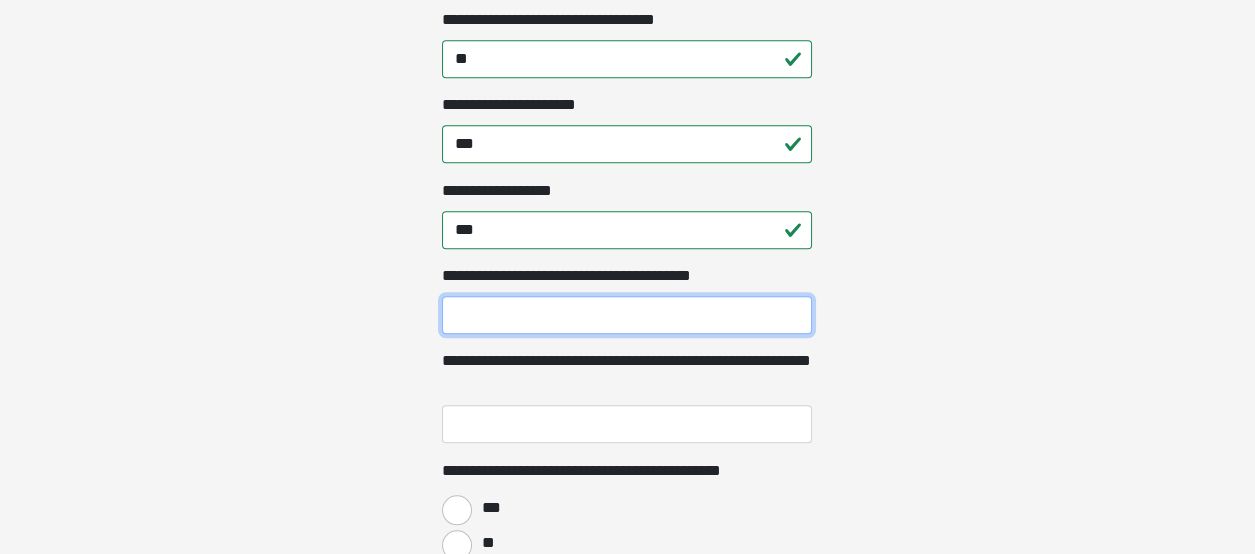 click on "**********" at bounding box center (627, 315) 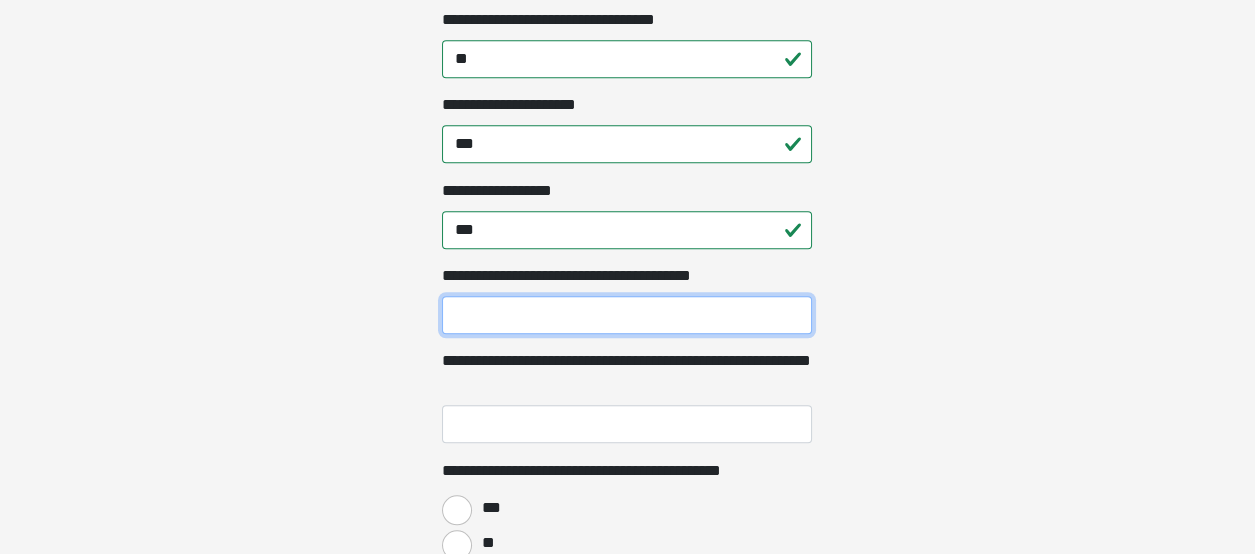type on "******" 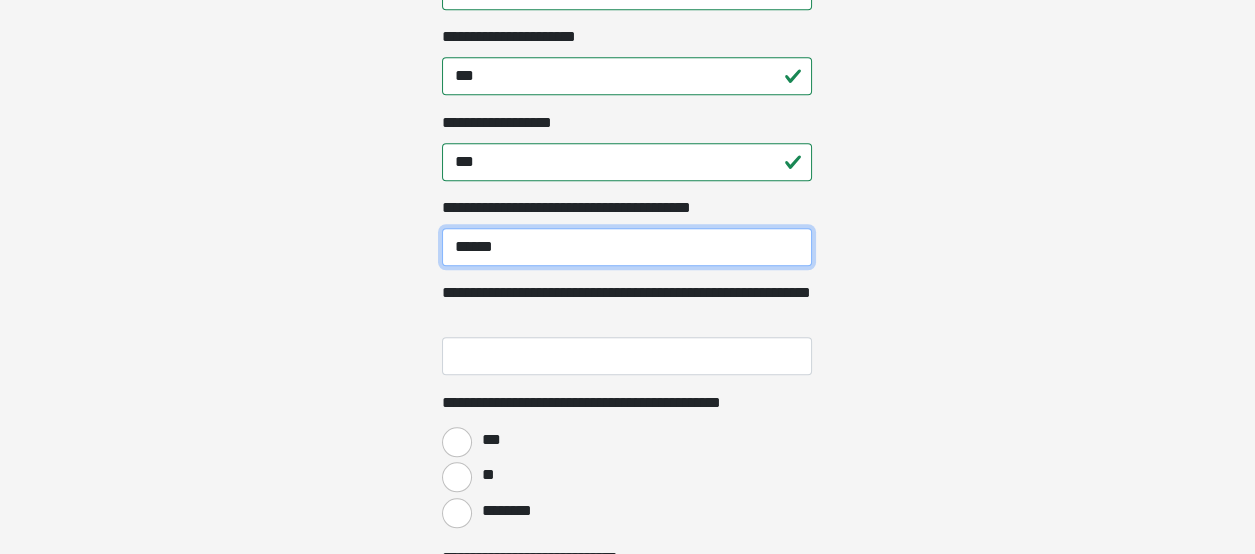scroll, scrollTop: 2400, scrollLeft: 0, axis: vertical 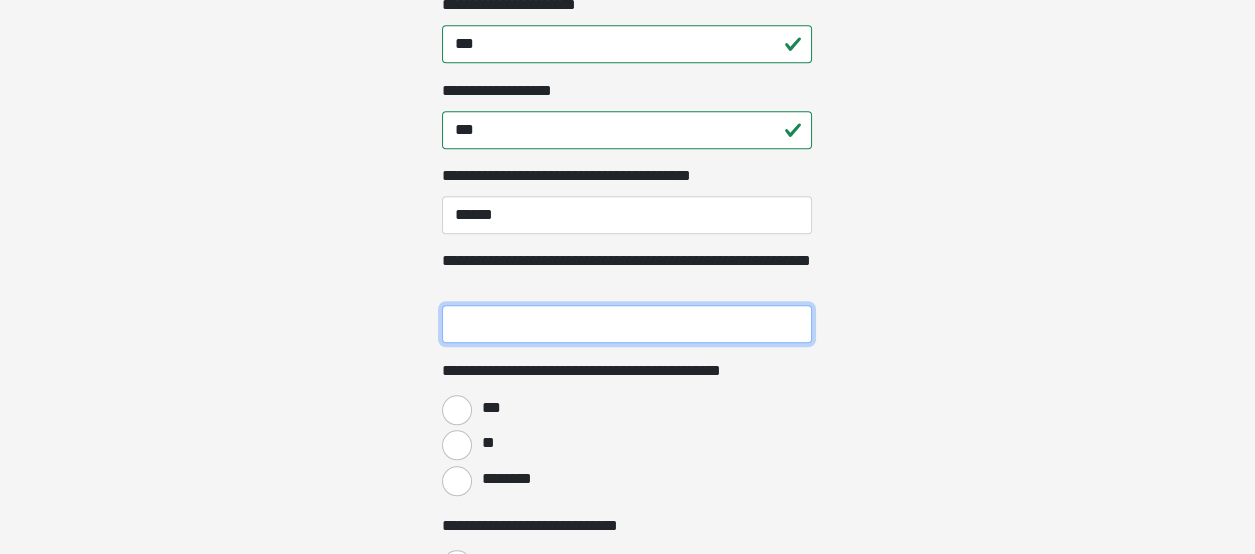 click on "**********" at bounding box center [627, 324] 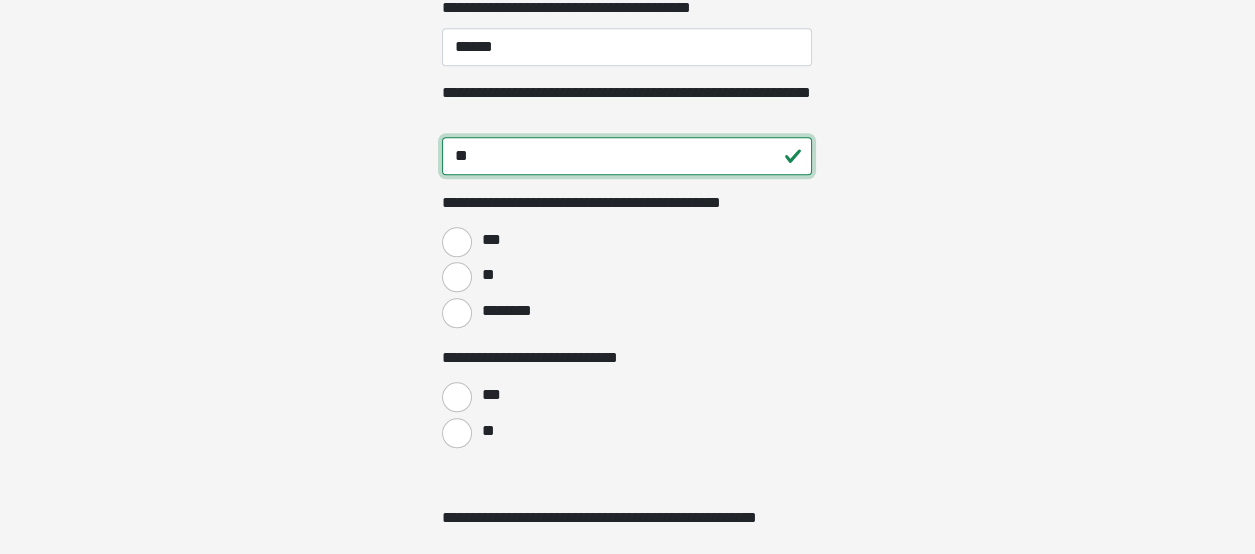 scroll, scrollTop: 2600, scrollLeft: 0, axis: vertical 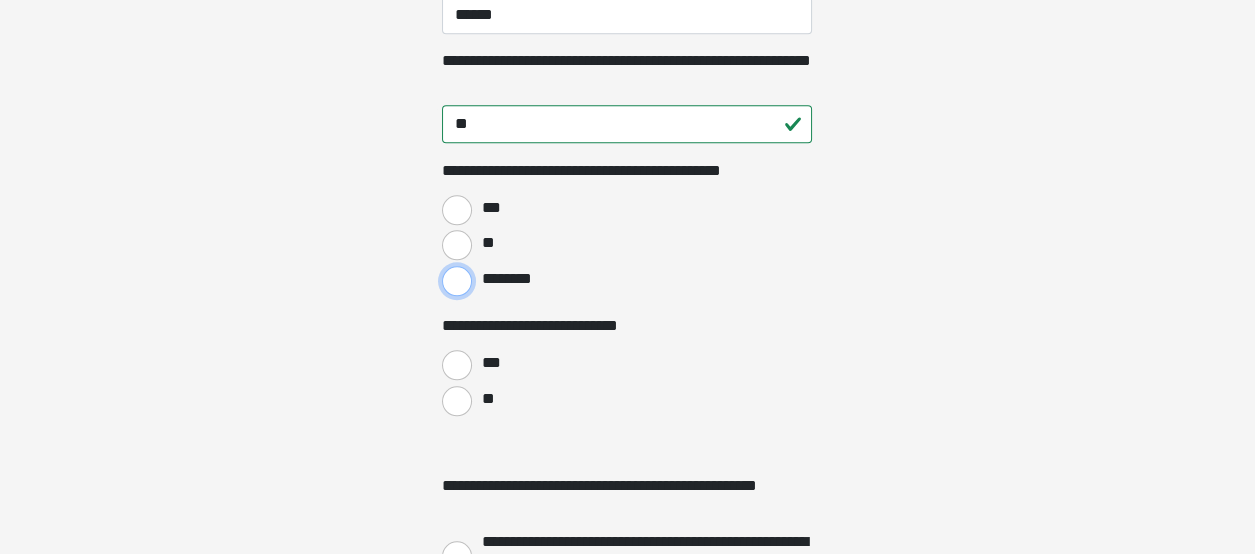click on "********" at bounding box center [457, 281] 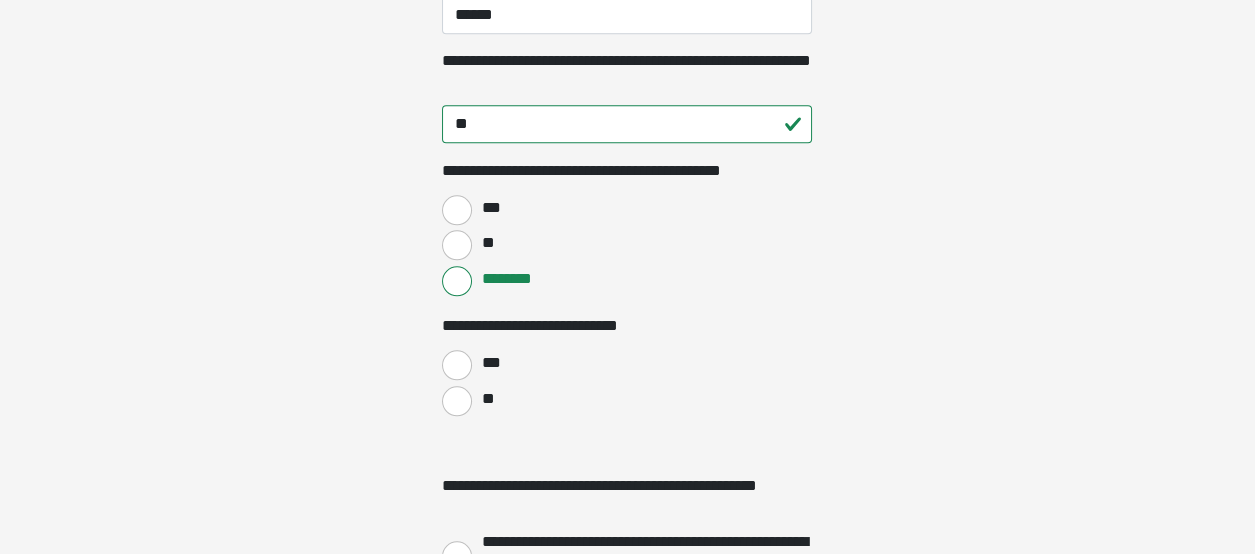 drag, startPoint x: 438, startPoint y: 425, endPoint x: 460, endPoint y: 421, distance: 22.36068 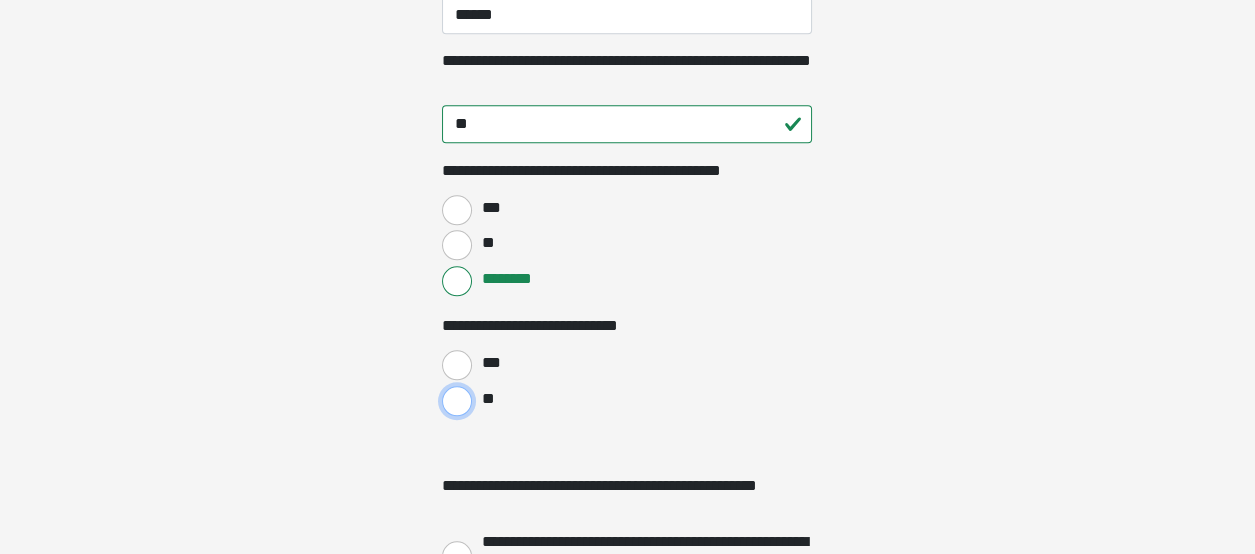 click on "**" at bounding box center [457, 401] 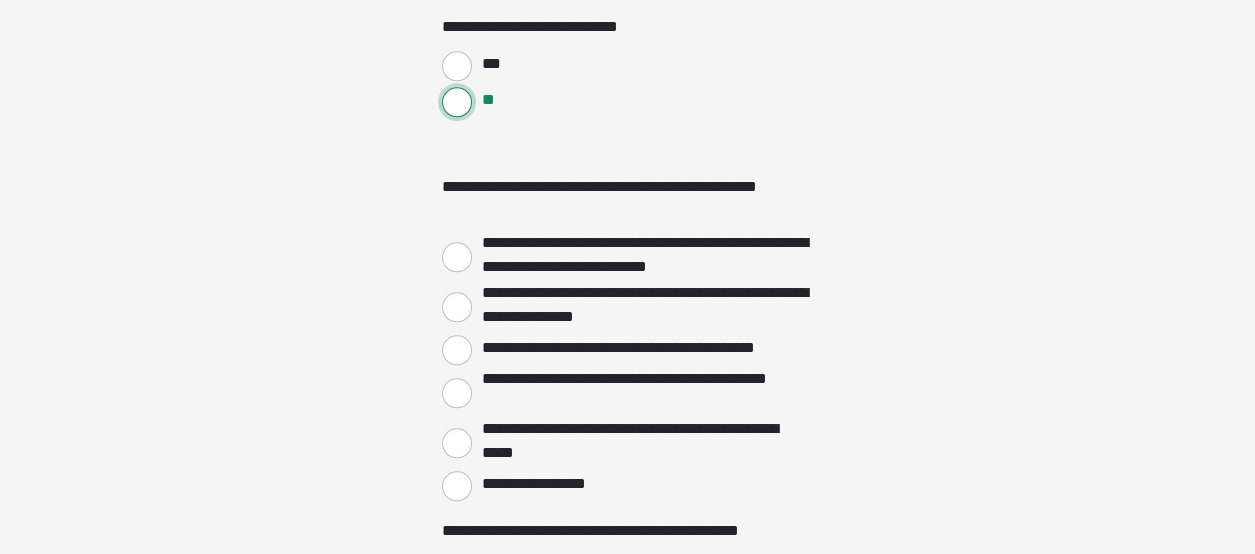 scroll, scrollTop: 3000, scrollLeft: 0, axis: vertical 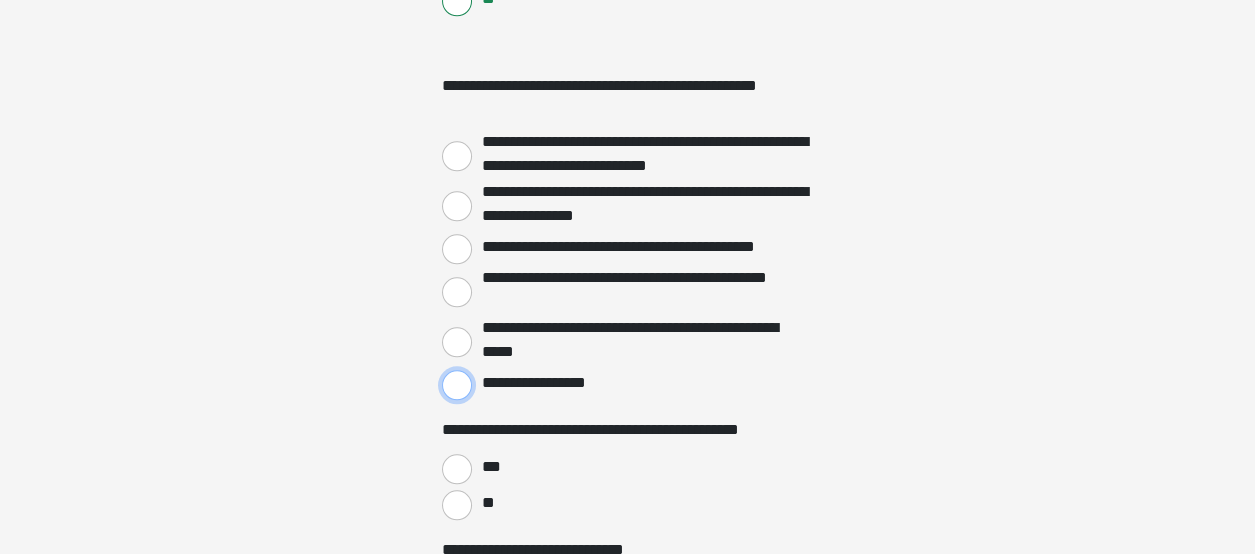 click on "**********" at bounding box center (457, 385) 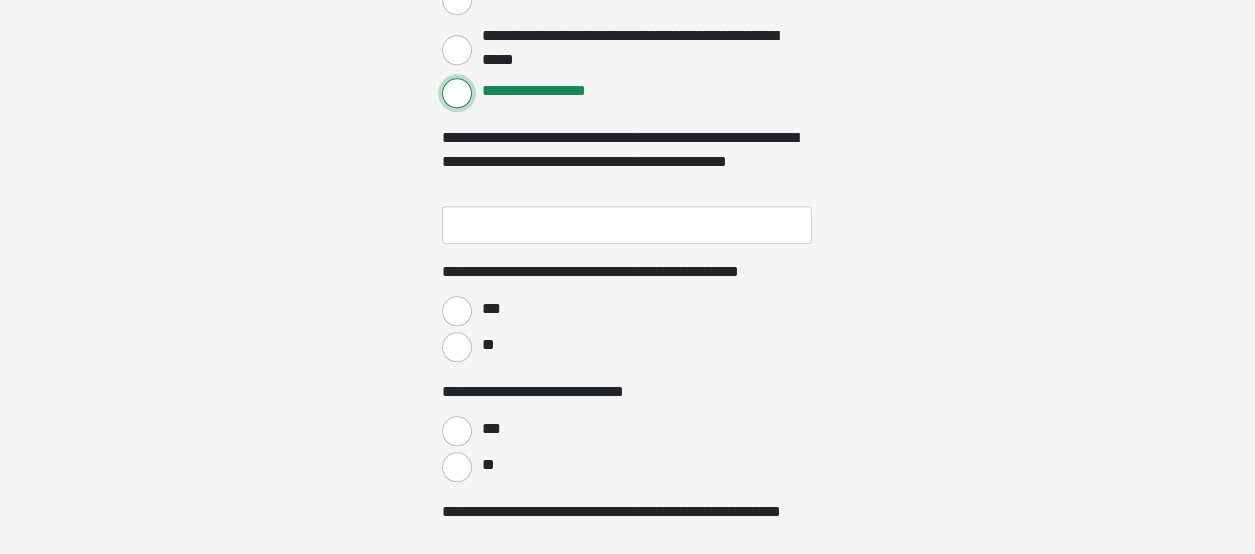 scroll, scrollTop: 3299, scrollLeft: 0, axis: vertical 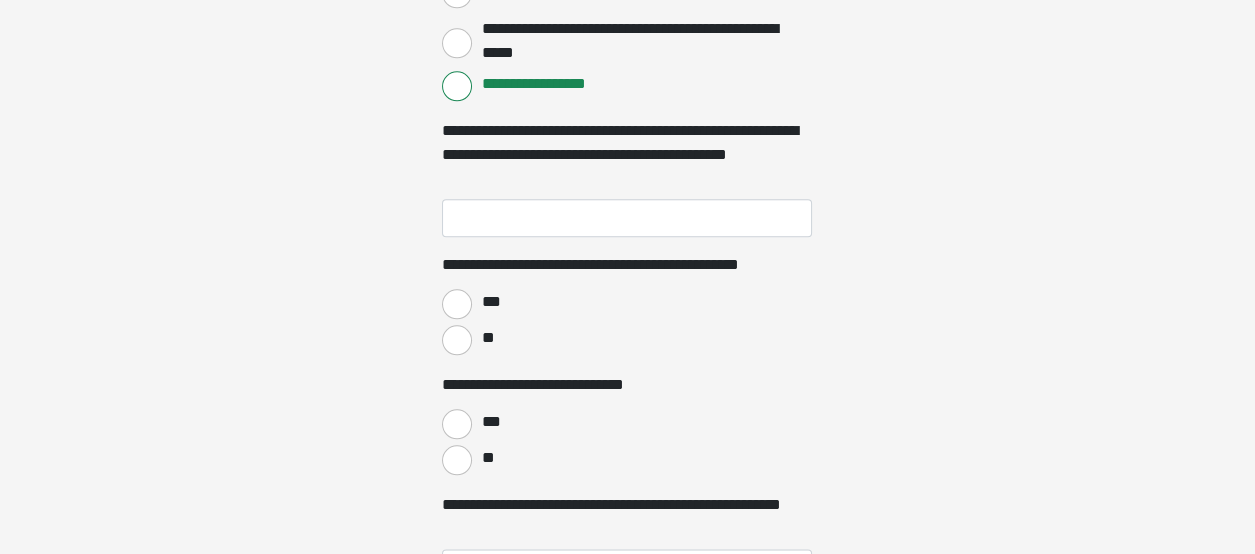 click on "***" at bounding box center (488, 302) 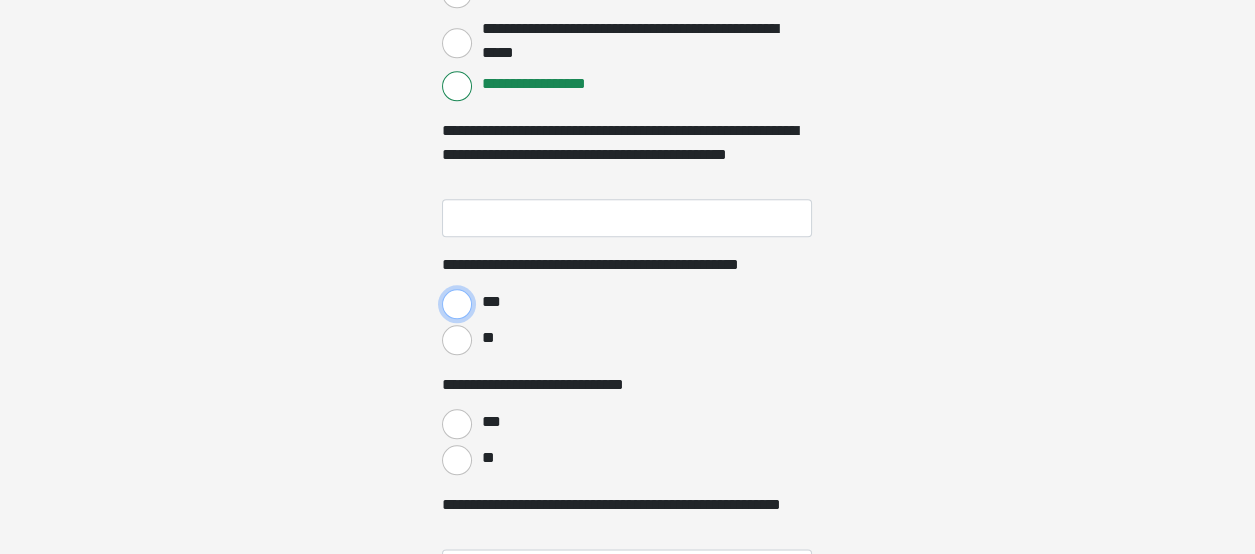 click on "***" at bounding box center (457, 304) 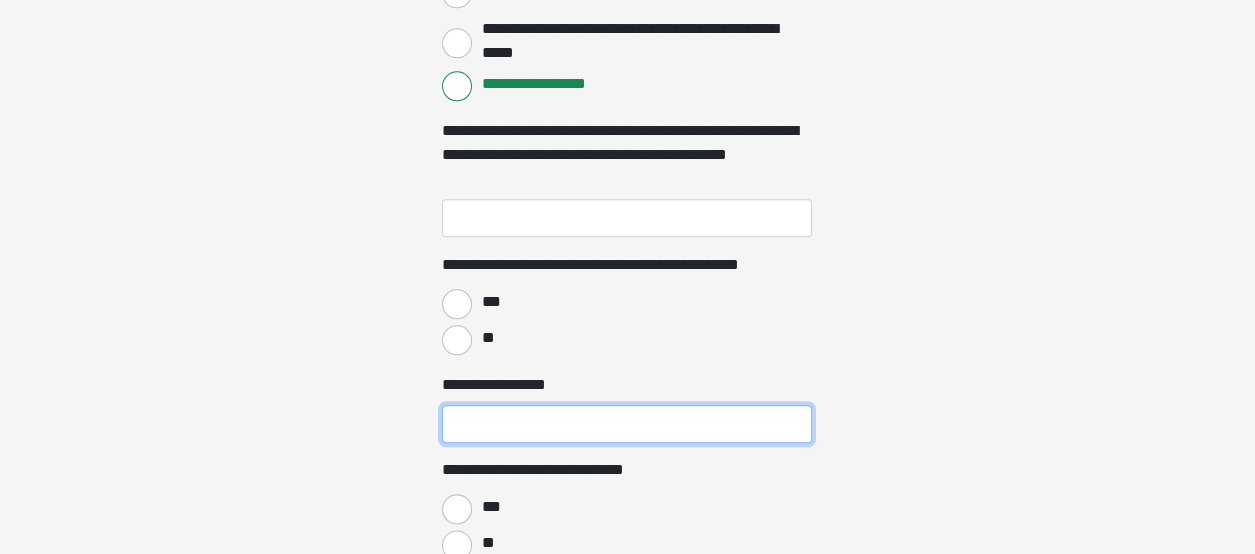 click on "**********" at bounding box center (627, 424) 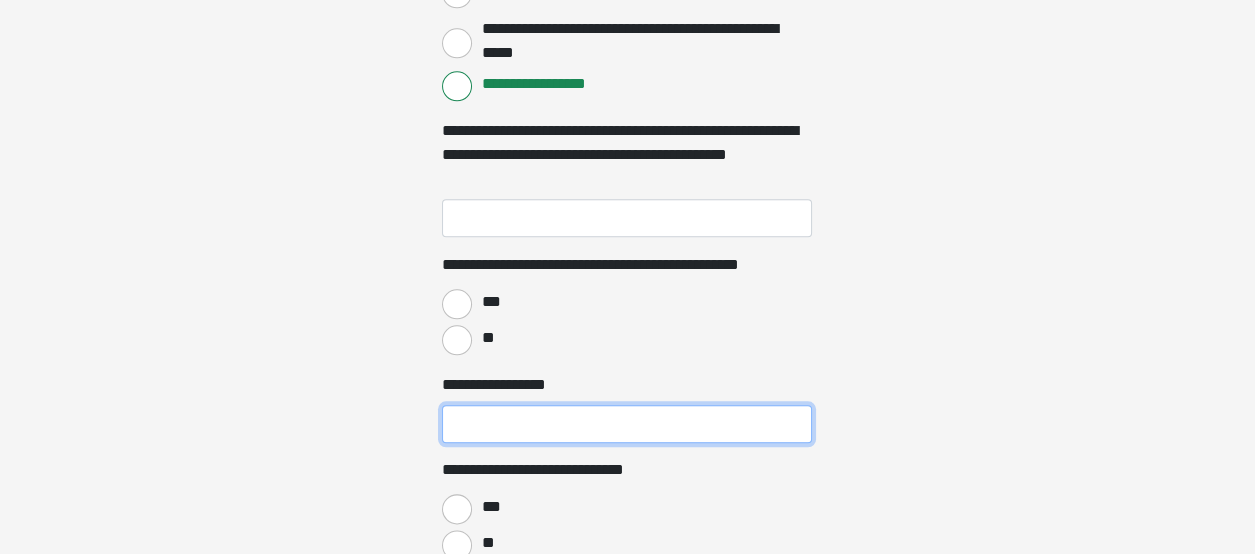 type on "**" 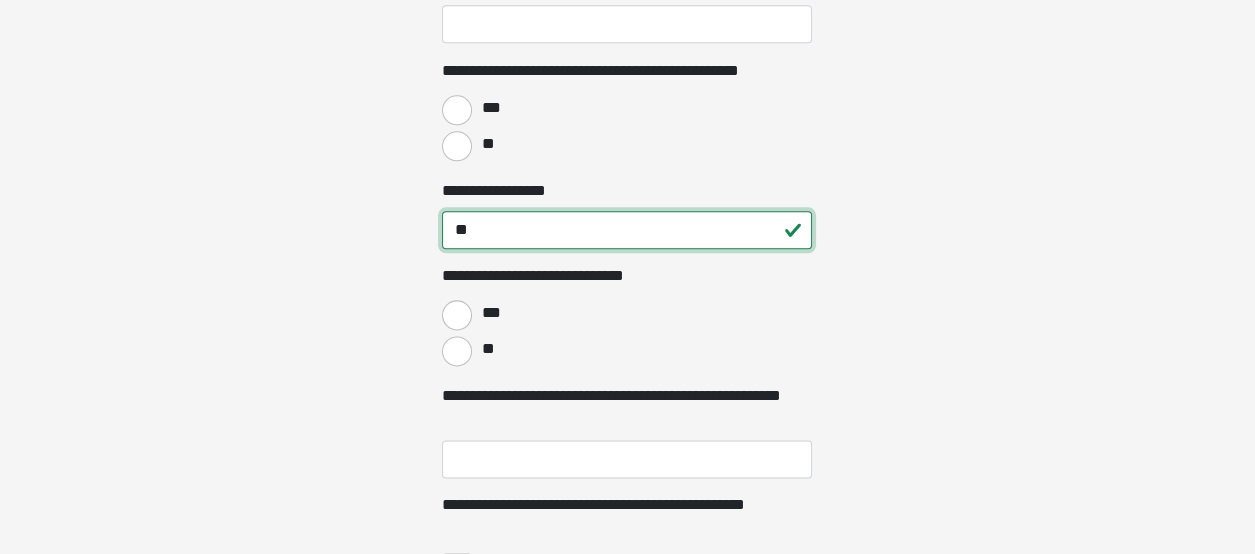 scroll, scrollTop: 3500, scrollLeft: 0, axis: vertical 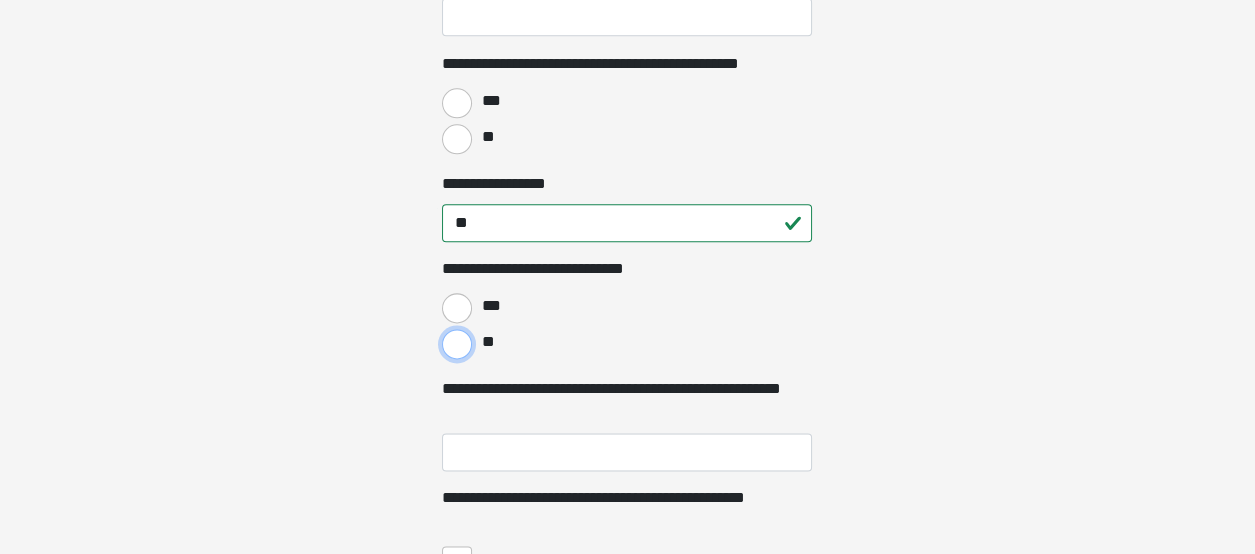 click on "**" at bounding box center [457, 344] 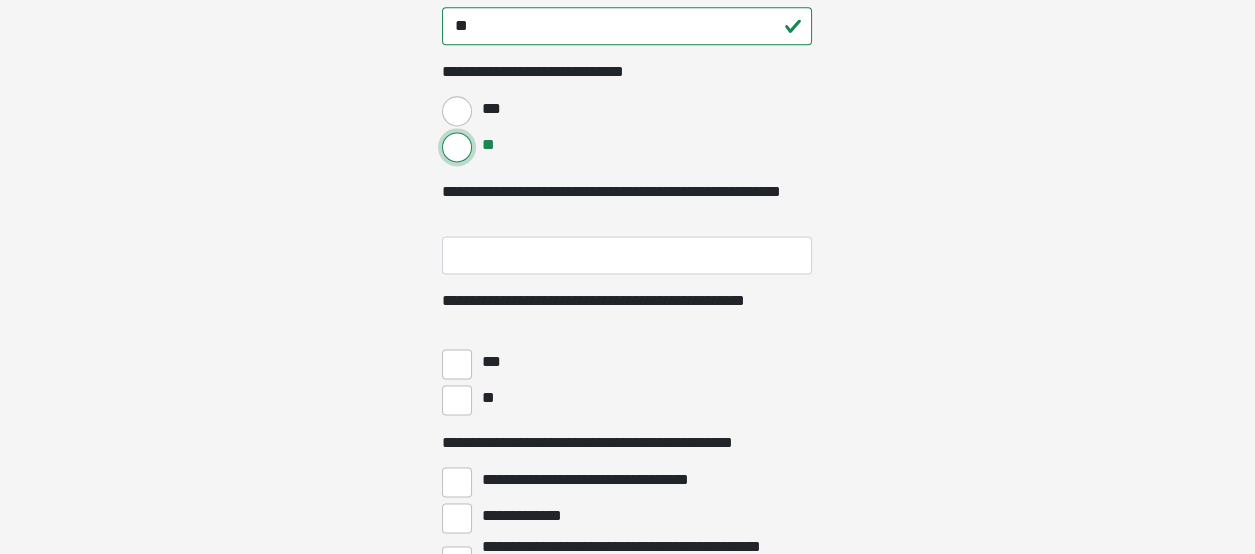 scroll, scrollTop: 3699, scrollLeft: 0, axis: vertical 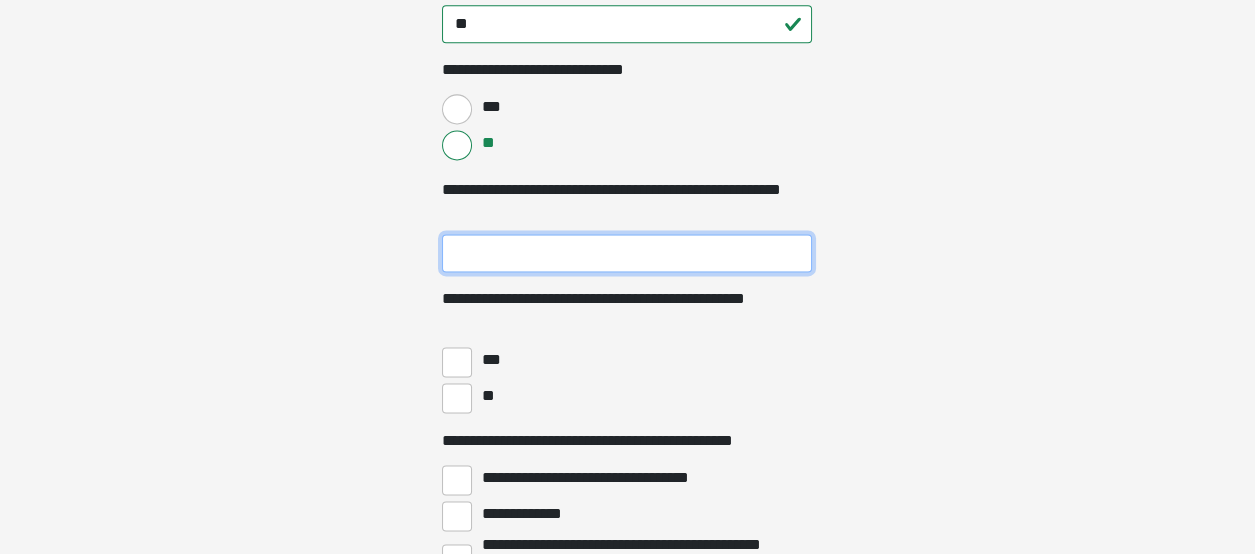 click on "**********" at bounding box center (627, 253) 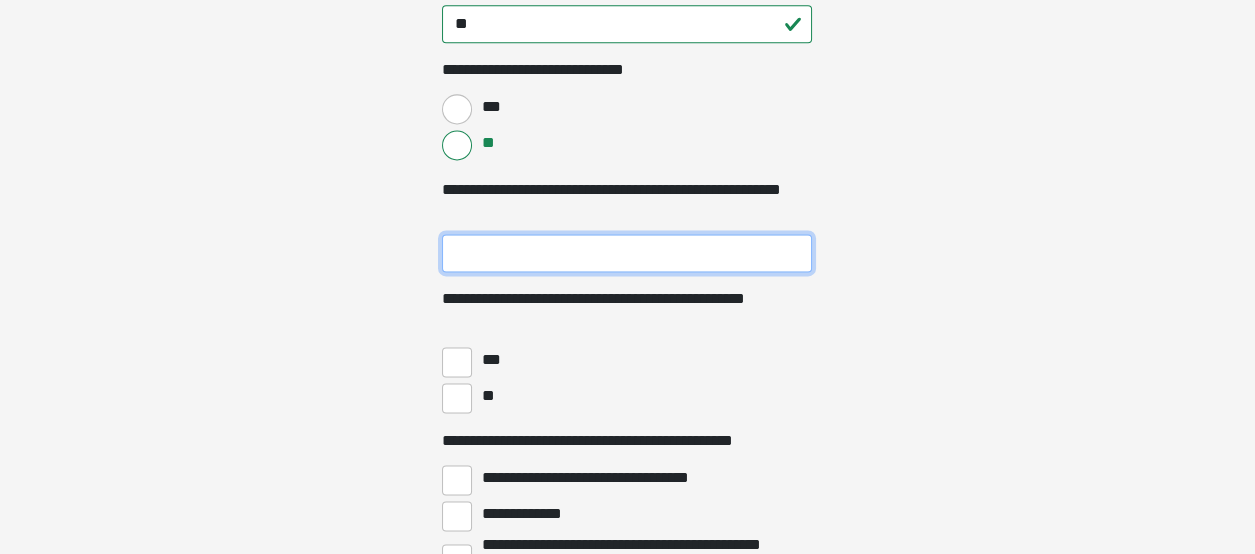type on "***" 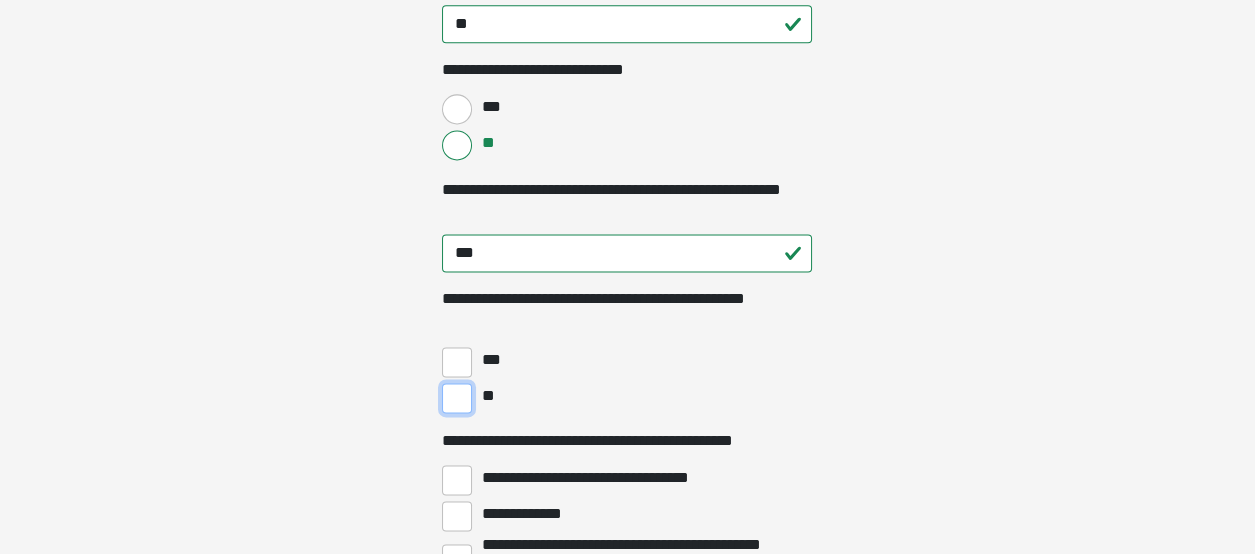click on "**" at bounding box center [457, 398] 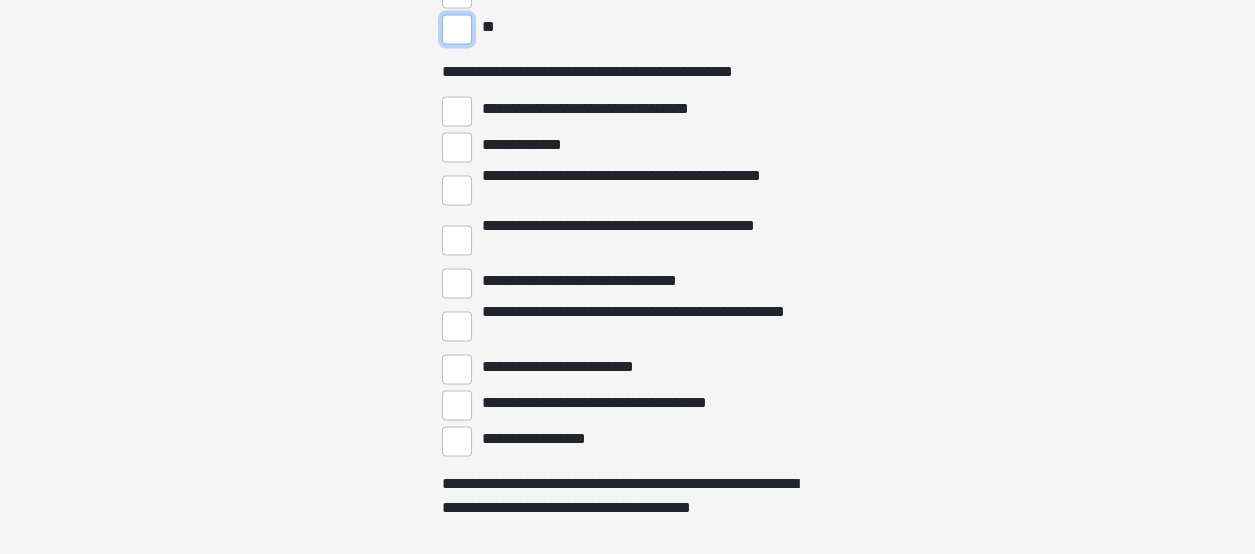 scroll, scrollTop: 4099, scrollLeft: 0, axis: vertical 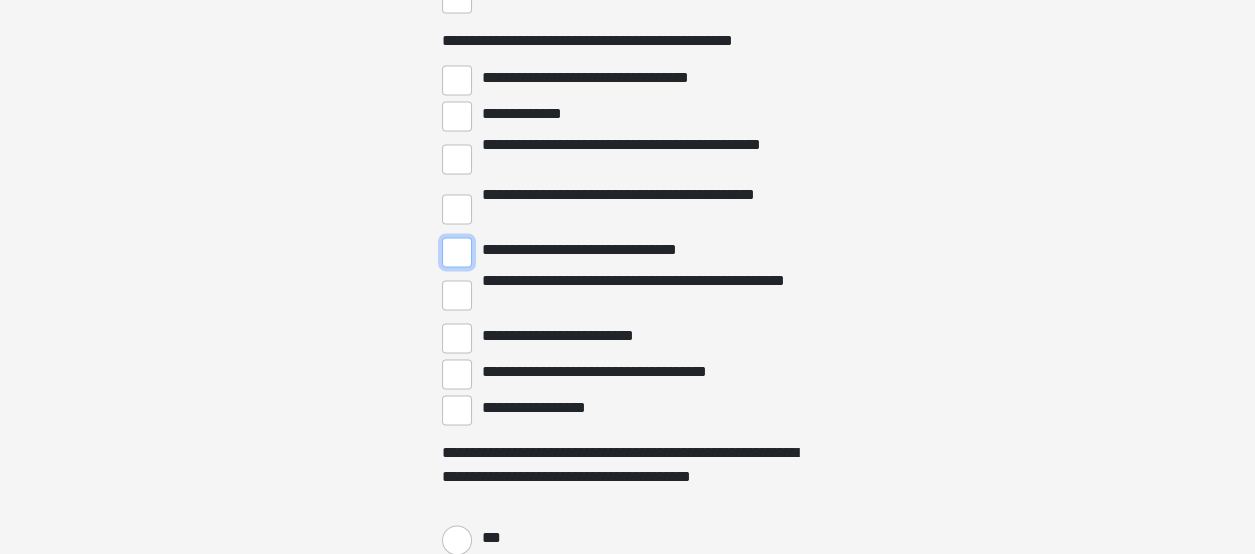 click on "**********" at bounding box center [457, 252] 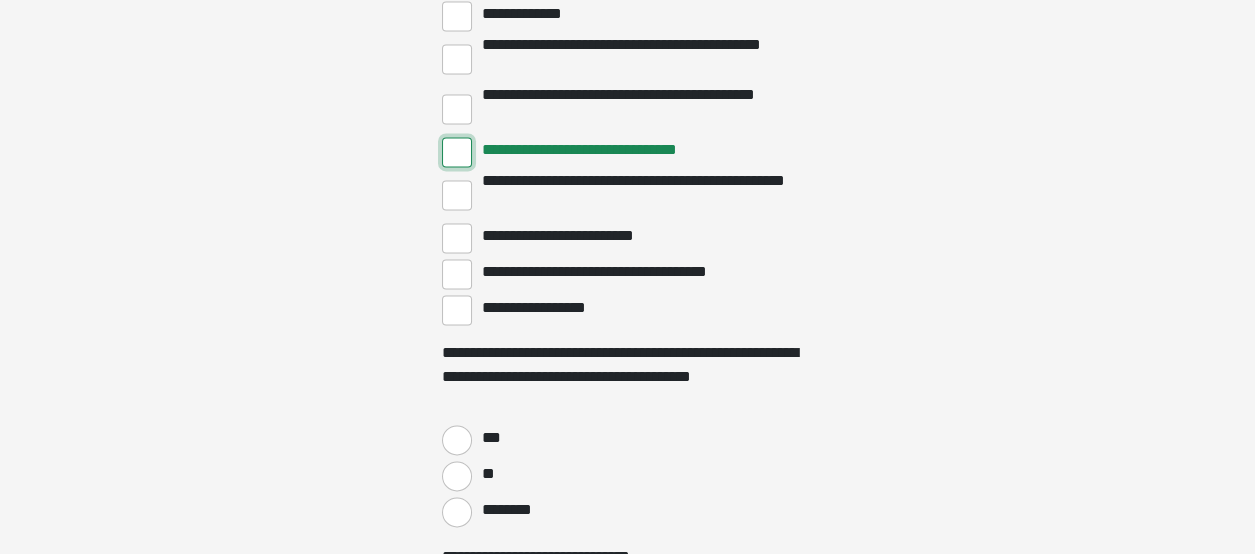 scroll, scrollTop: 4200, scrollLeft: 0, axis: vertical 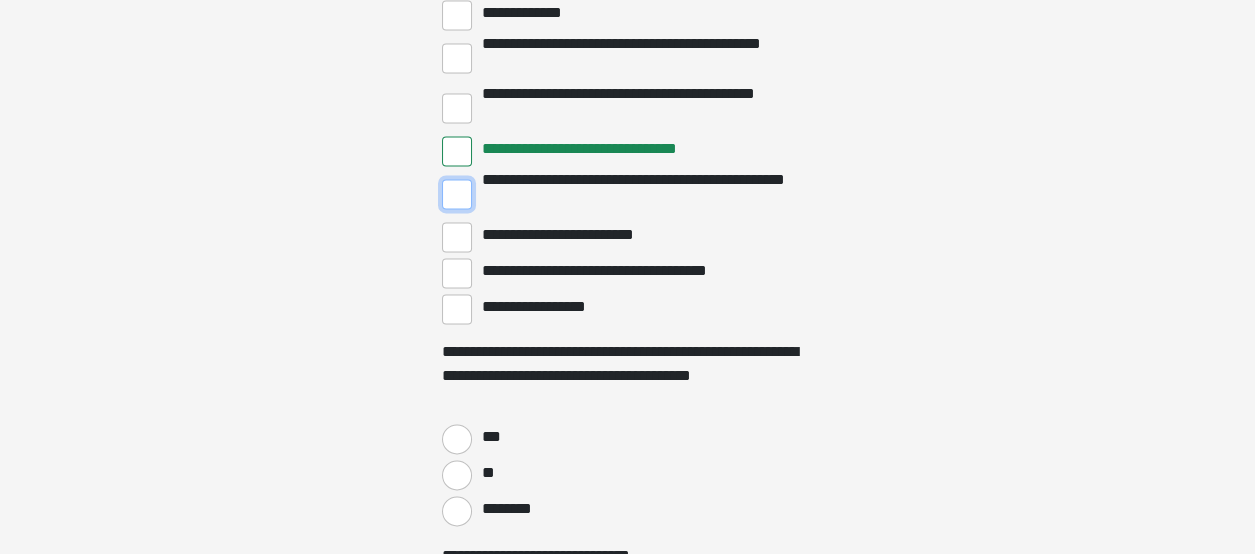 click on "**********" at bounding box center (457, 194) 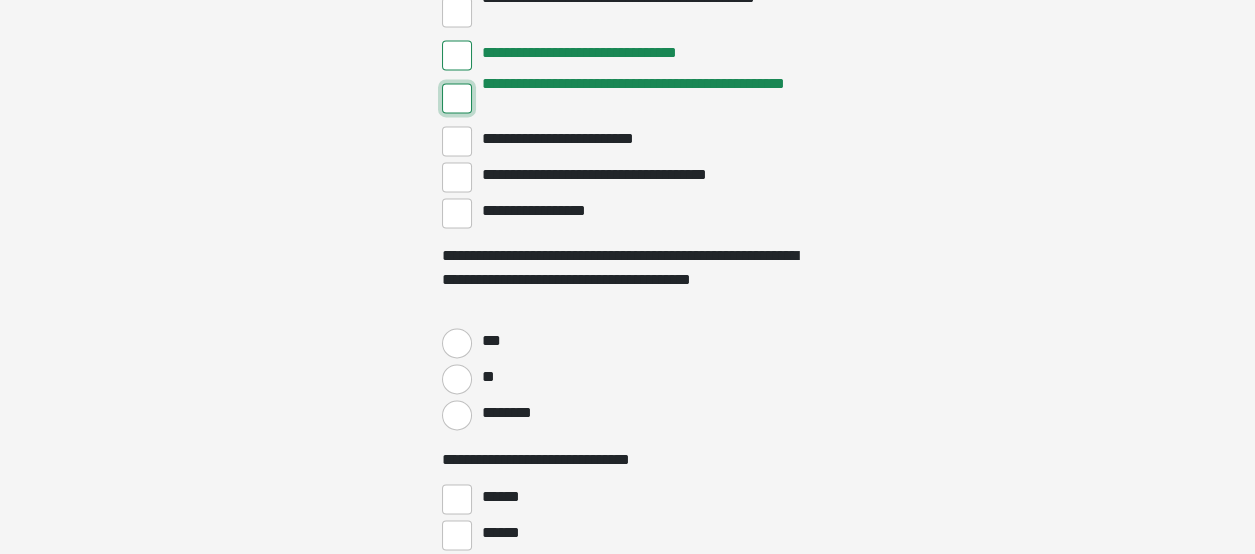 scroll, scrollTop: 4300, scrollLeft: 0, axis: vertical 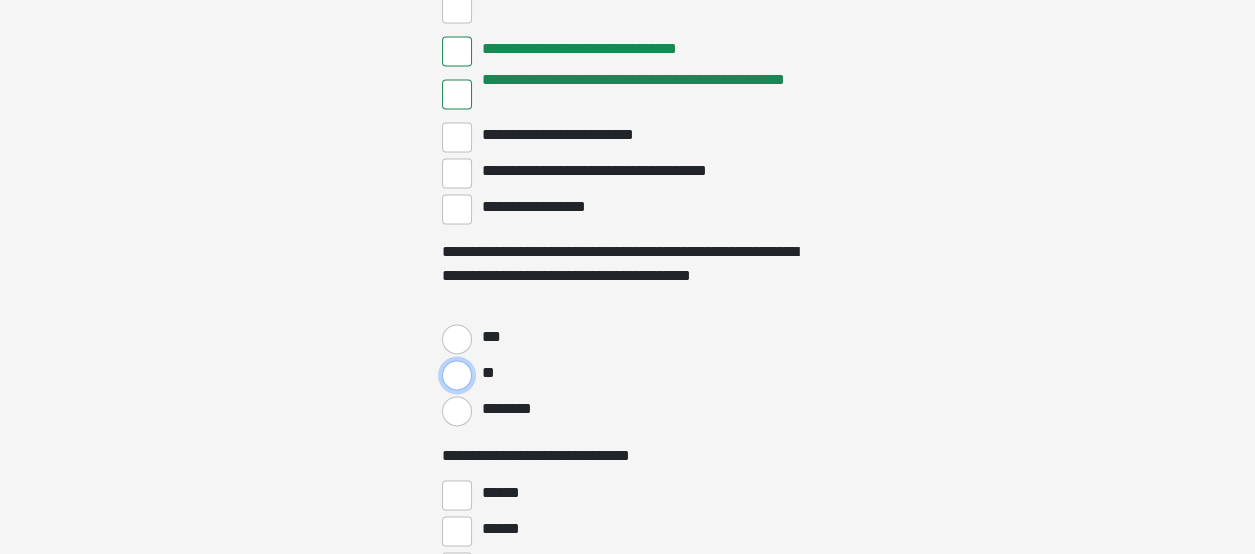 click on "**" at bounding box center [457, 375] 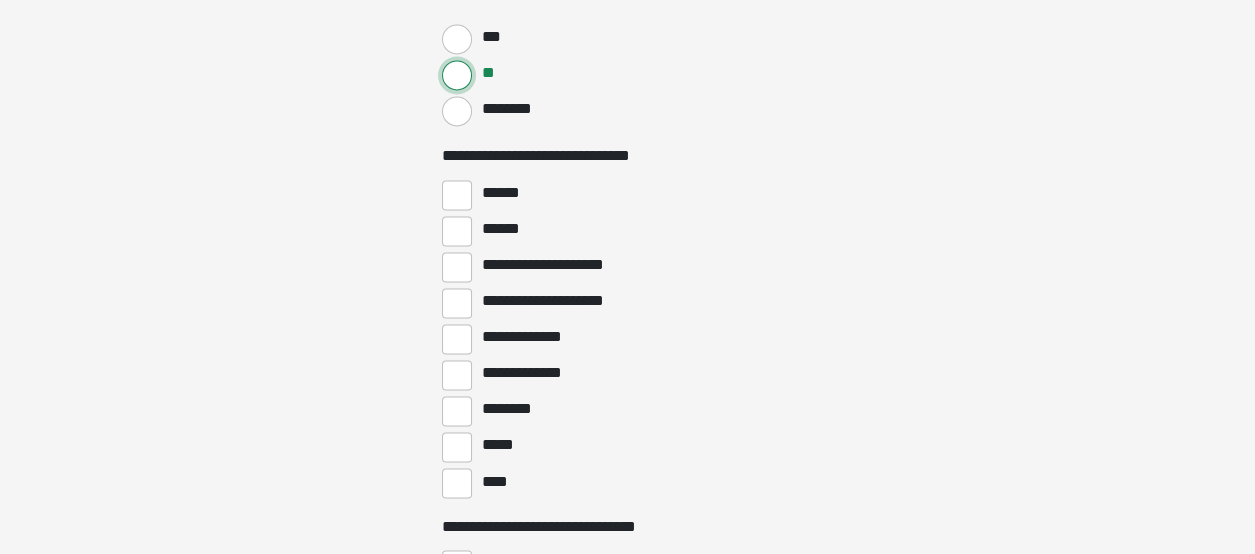 scroll, scrollTop: 4700, scrollLeft: 0, axis: vertical 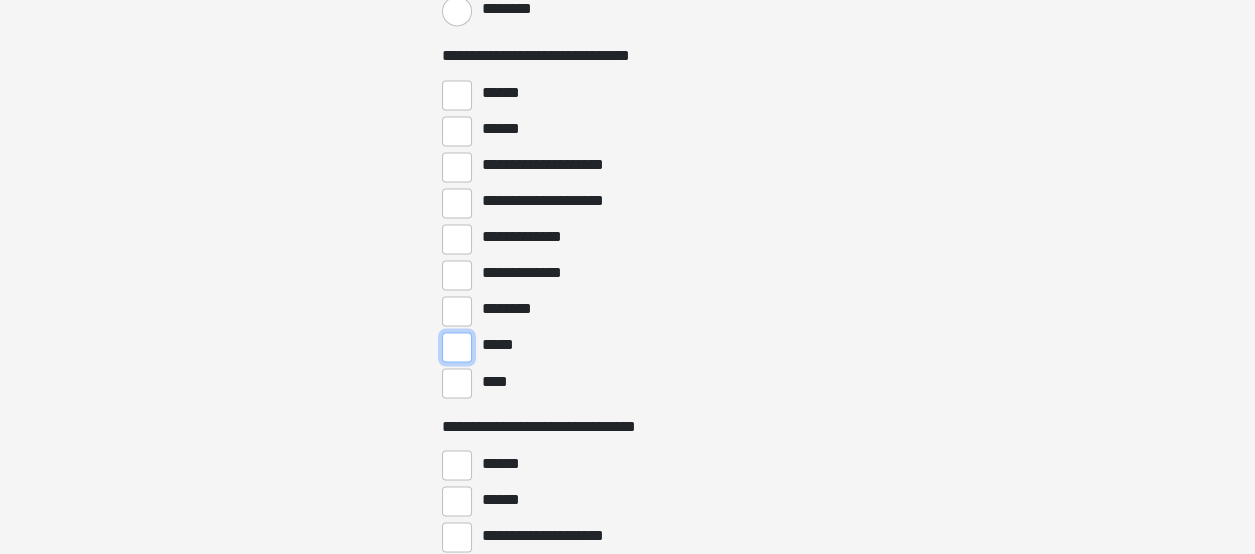 click on "*****" at bounding box center (457, 347) 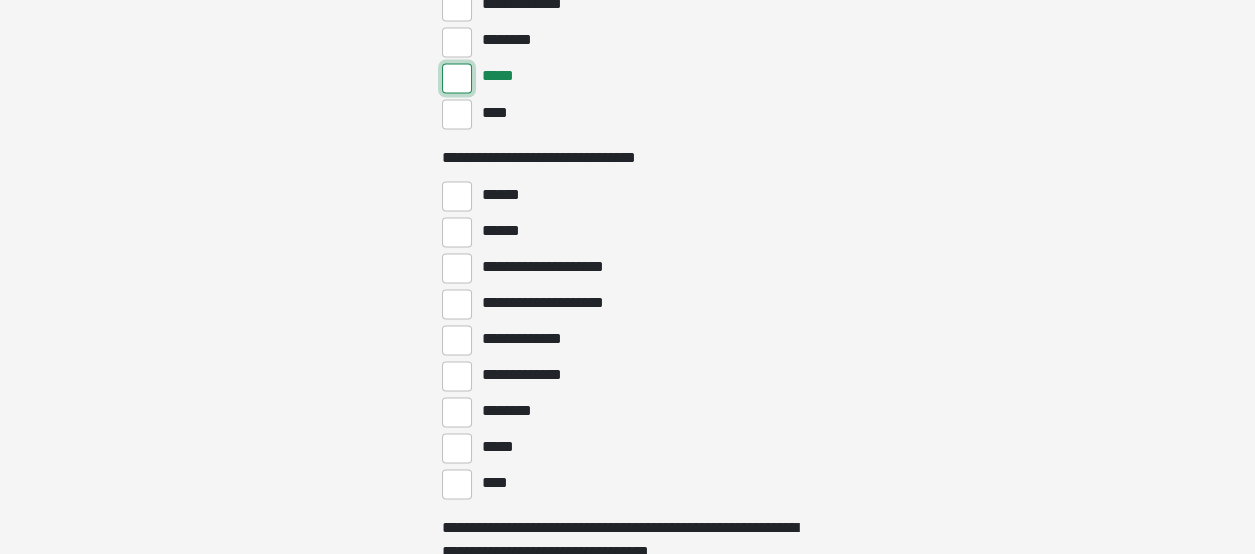 scroll, scrollTop: 5000, scrollLeft: 0, axis: vertical 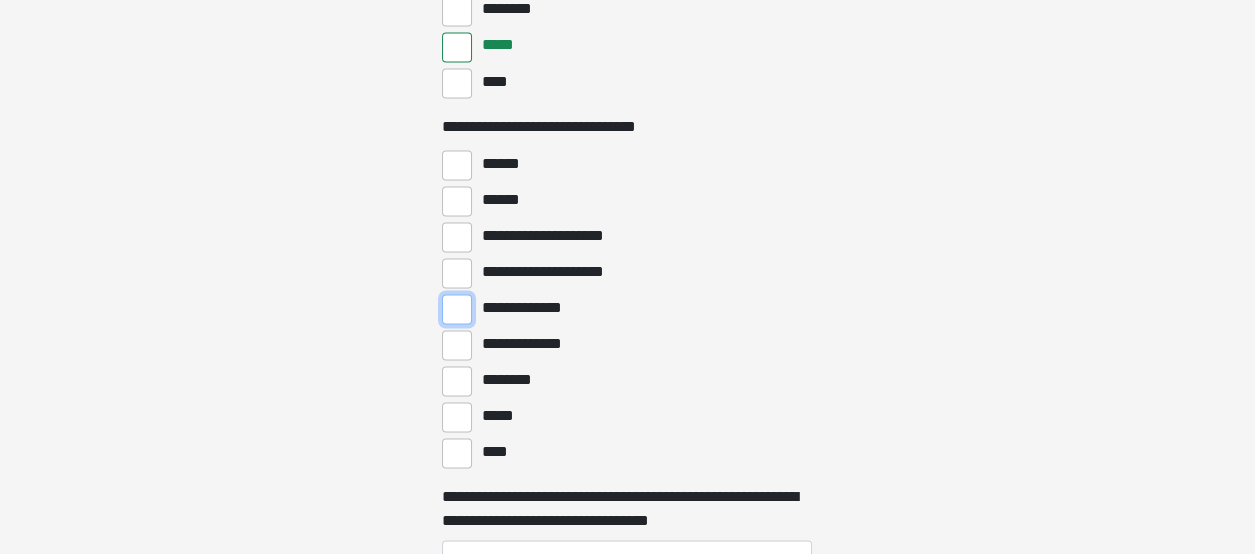 click on "**********" at bounding box center [457, 309] 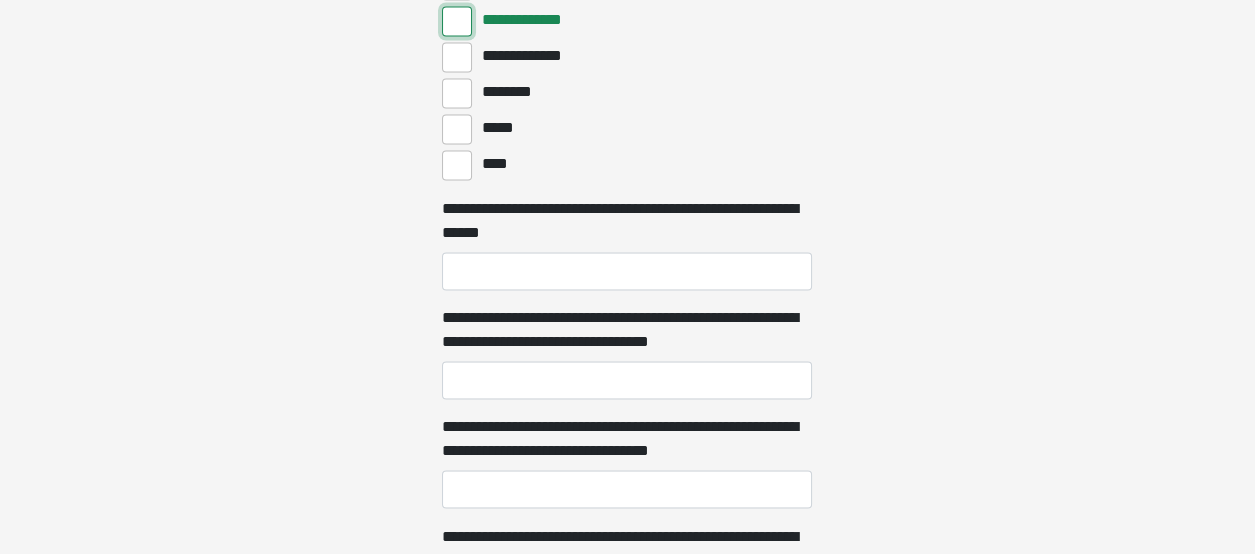 scroll, scrollTop: 5299, scrollLeft: 0, axis: vertical 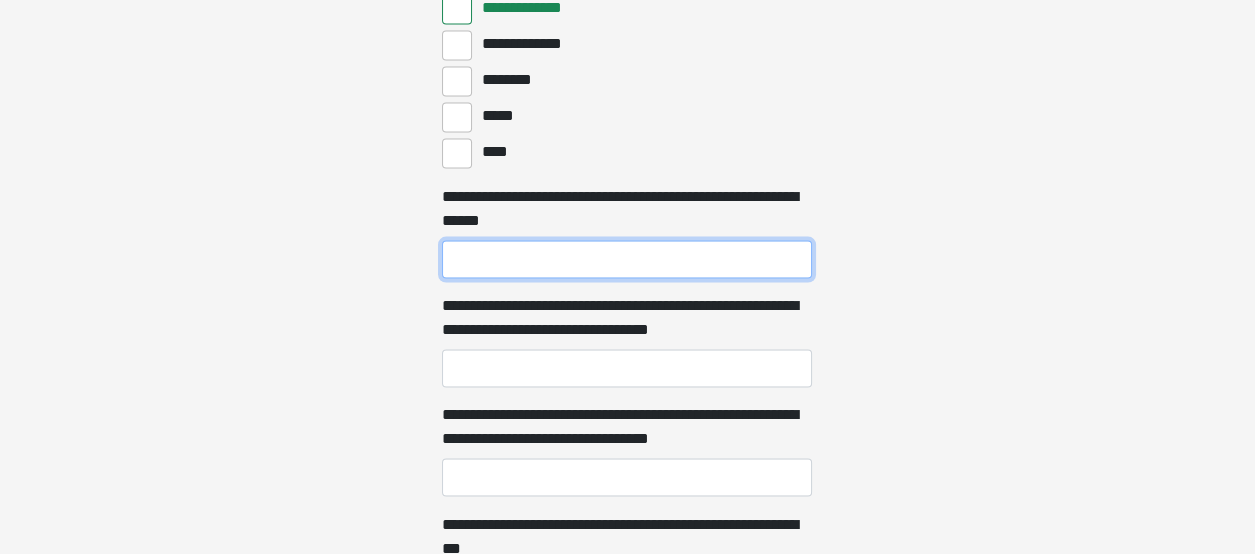 click on "**********" at bounding box center (627, 260) 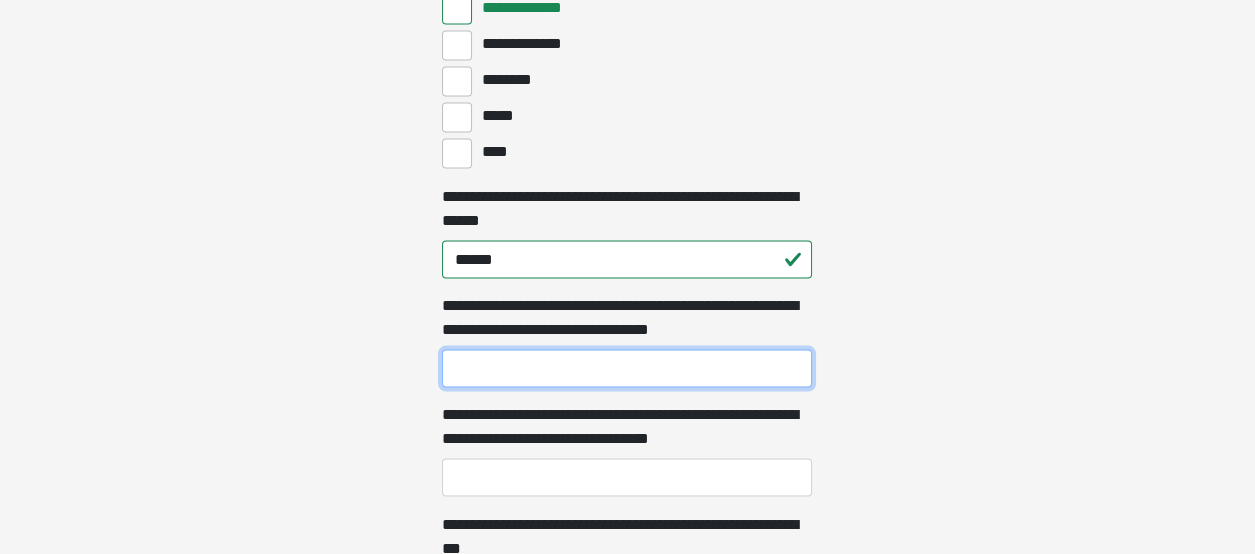 click on "**********" at bounding box center [627, 369] 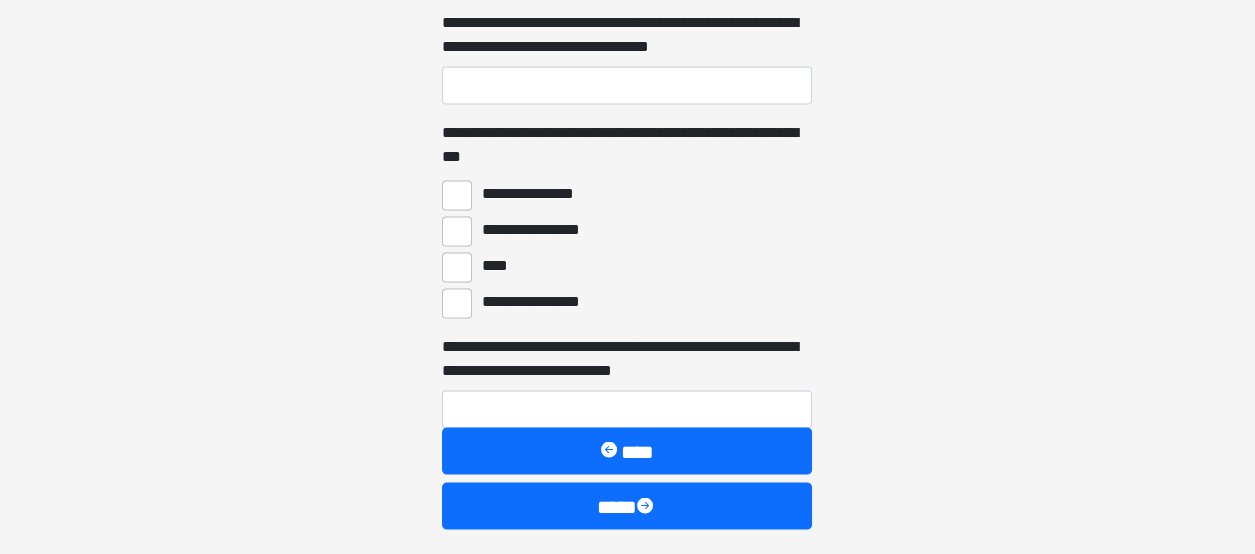 scroll, scrollTop: 5699, scrollLeft: 0, axis: vertical 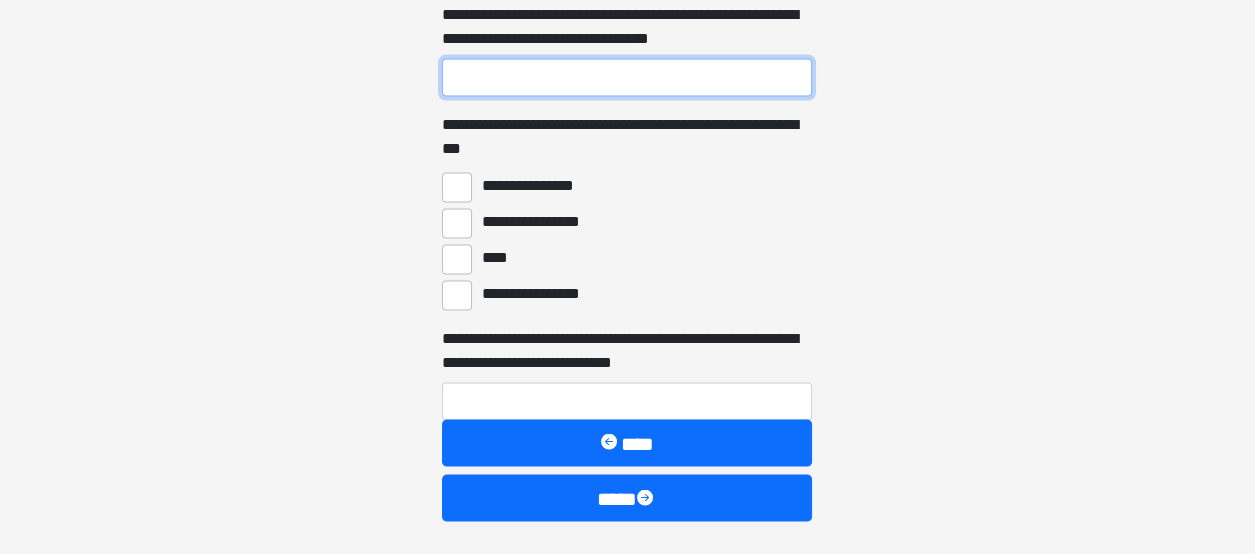 click on "**********" at bounding box center [627, 78] 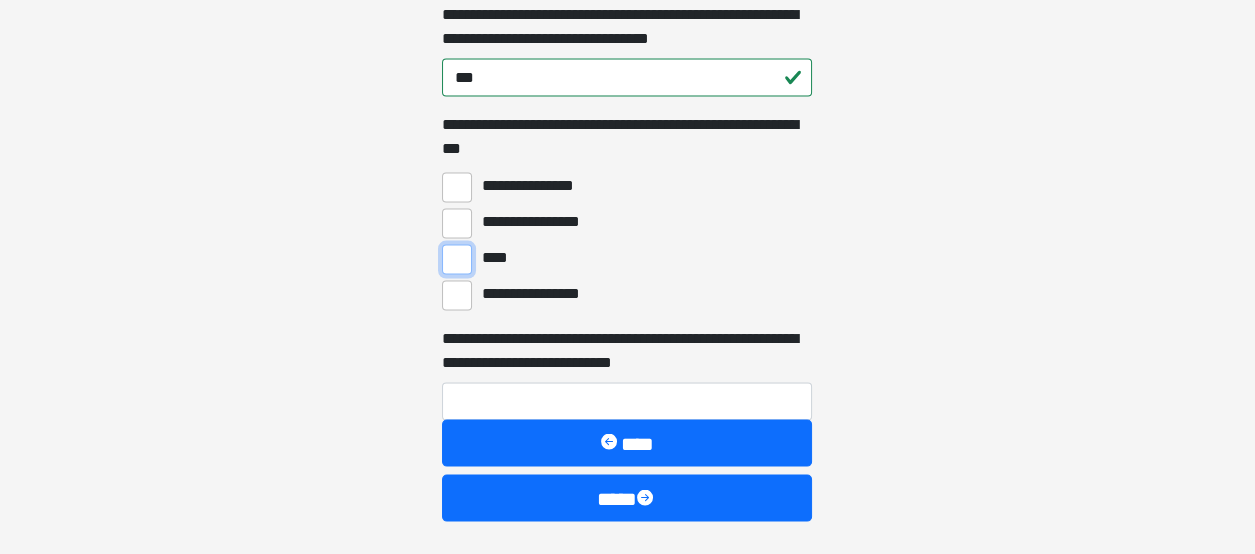 click on "****" at bounding box center (457, 260) 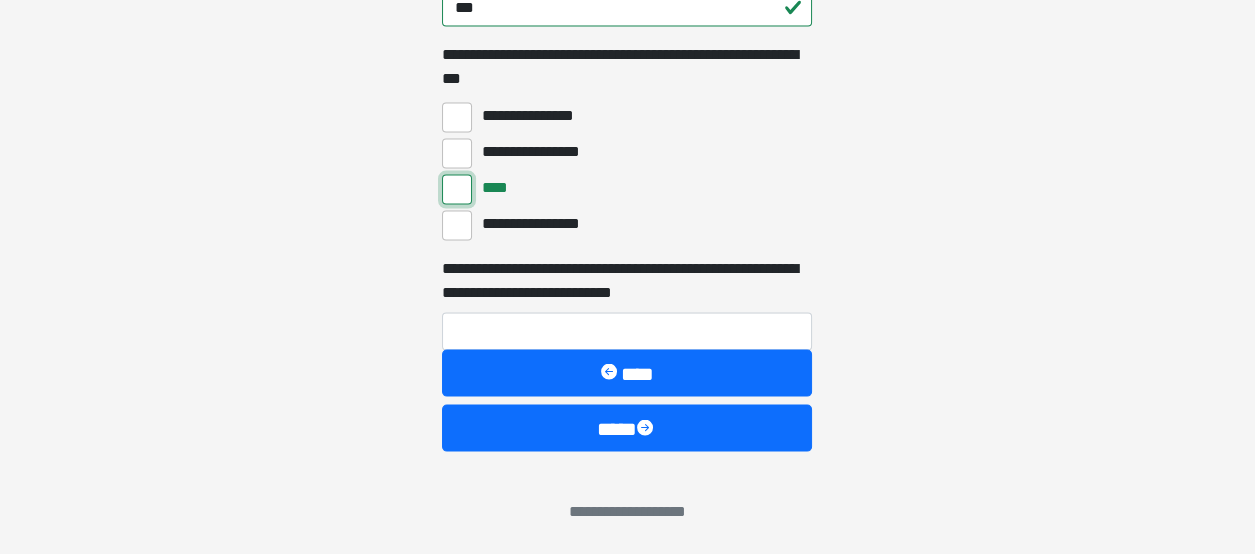 scroll, scrollTop: 5802, scrollLeft: 0, axis: vertical 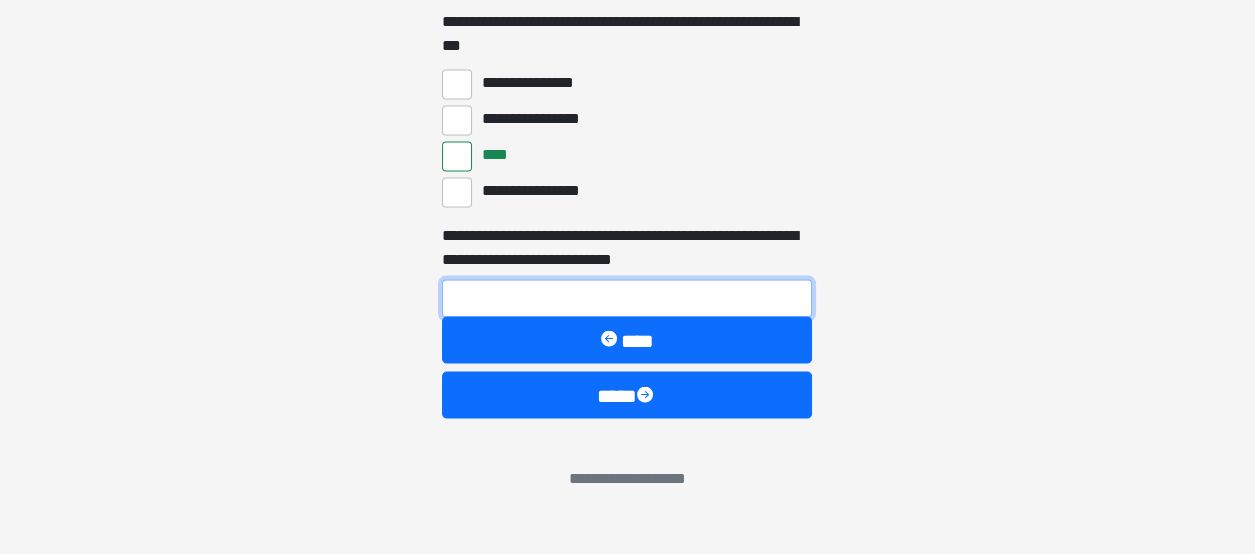 click on "**********" at bounding box center [627, 299] 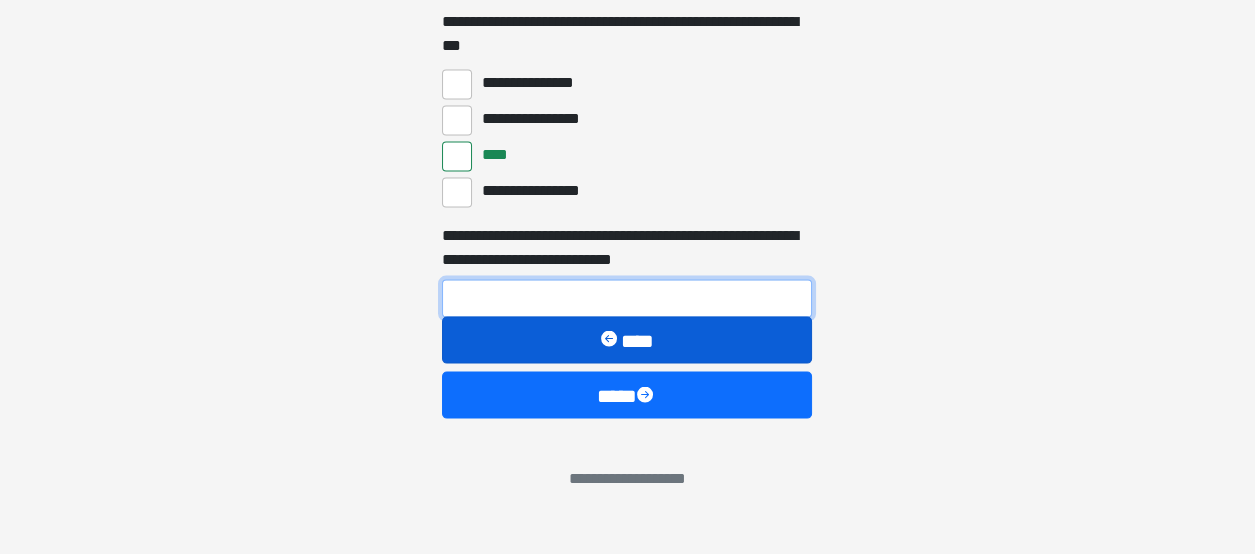 type on "***" 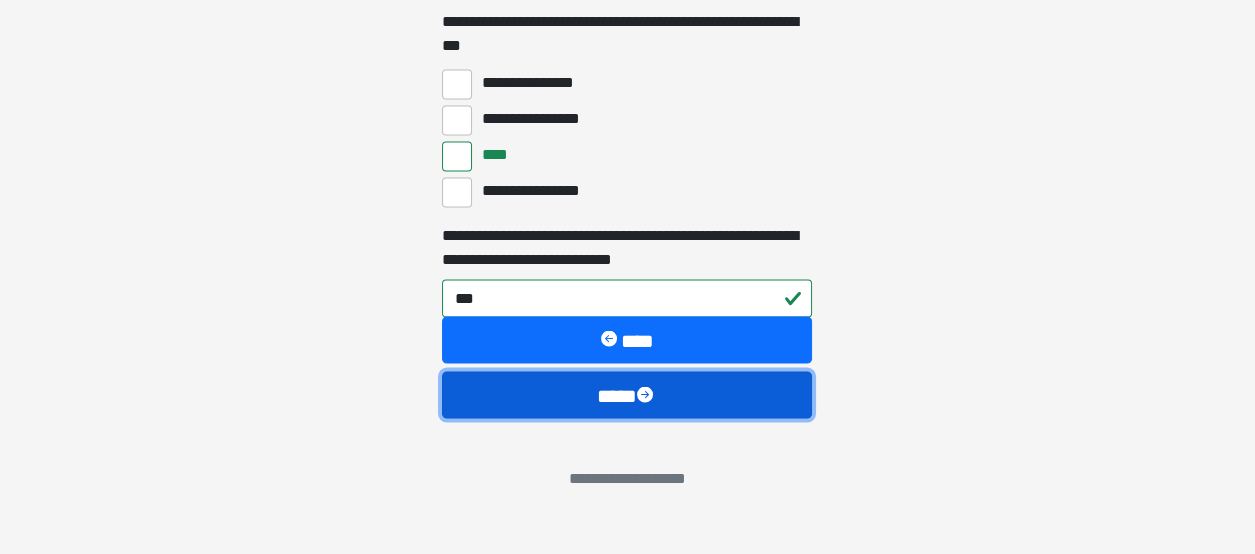 click on "****" at bounding box center (627, 395) 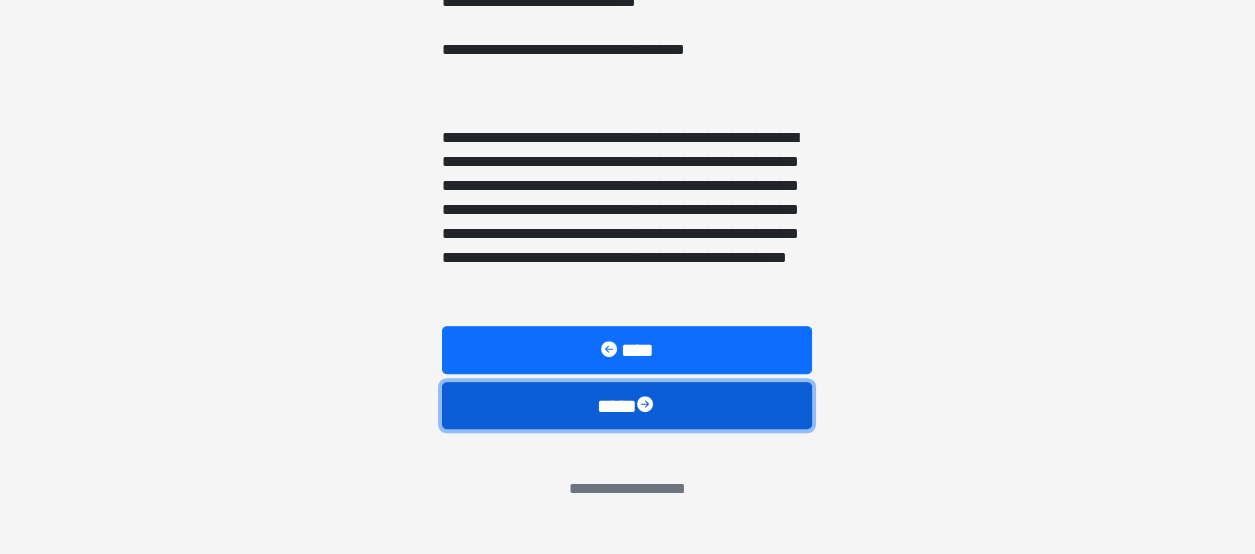 scroll, scrollTop: 1674, scrollLeft: 0, axis: vertical 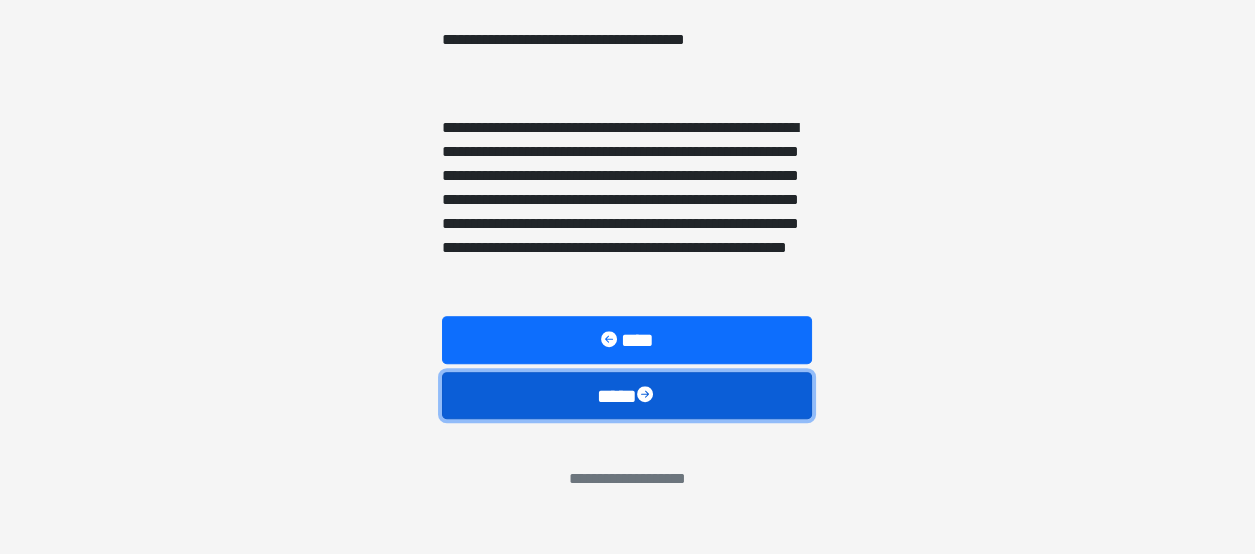 click on "****" at bounding box center (627, 395) 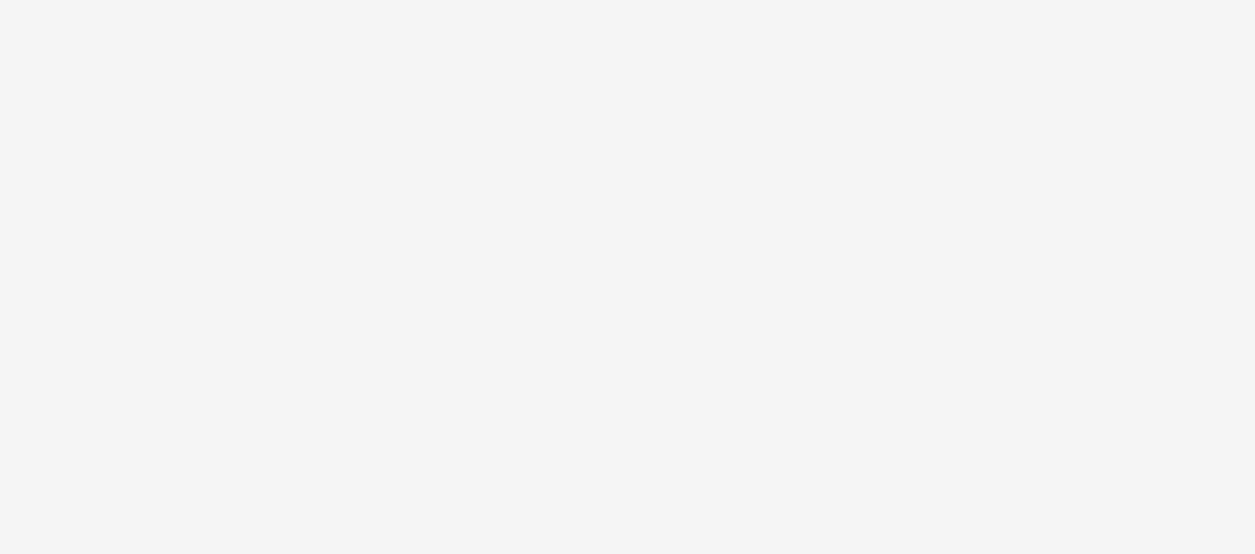 scroll, scrollTop: 206, scrollLeft: 0, axis: vertical 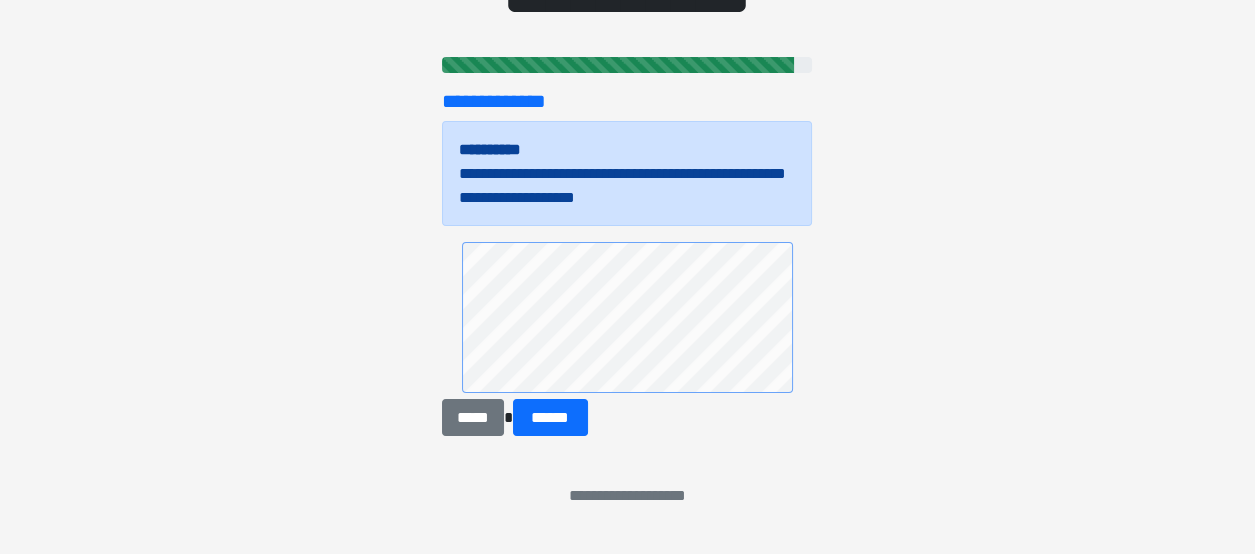 click on "**********" at bounding box center (627, 71) 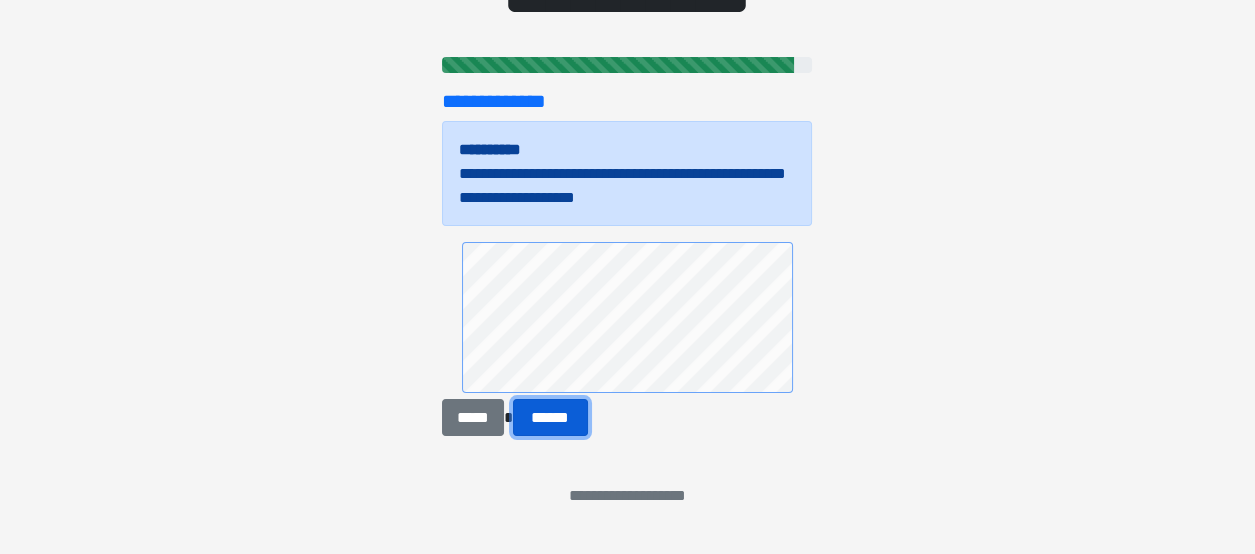 click on "******" at bounding box center [550, 417] 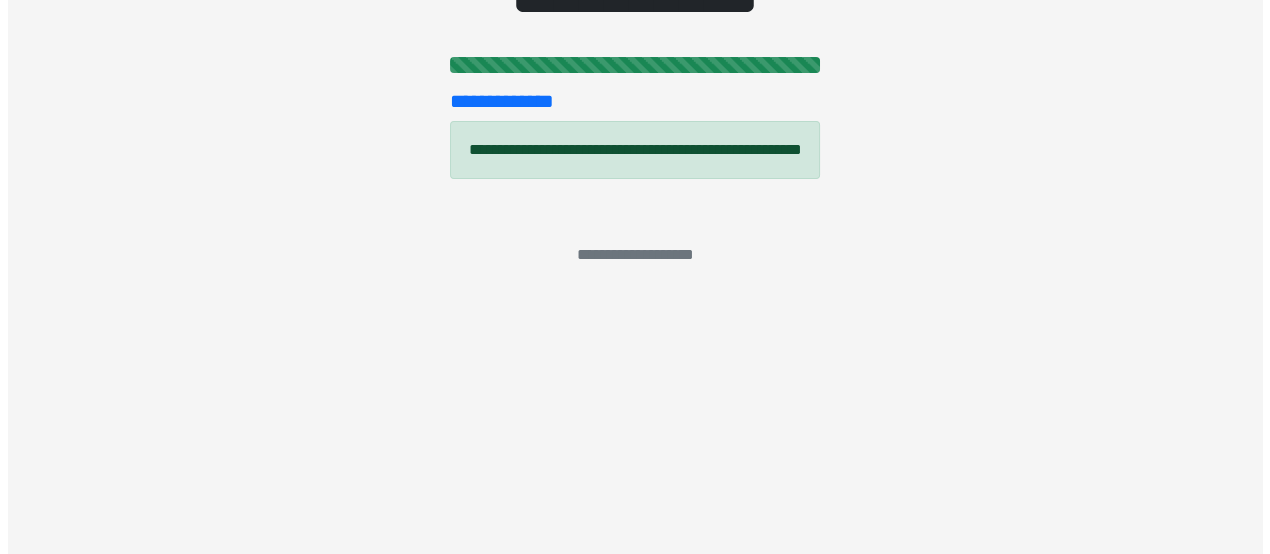 scroll, scrollTop: 0, scrollLeft: 0, axis: both 